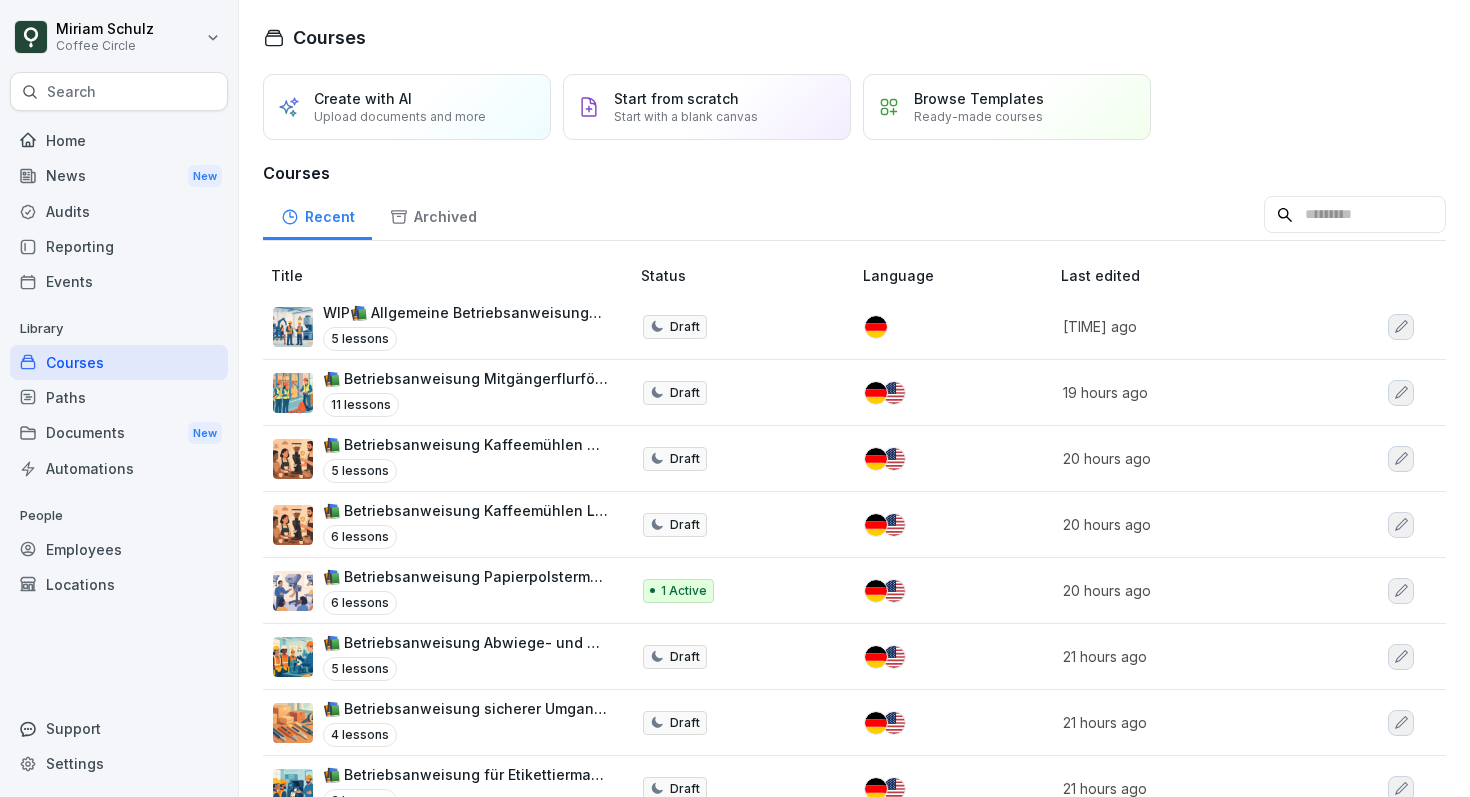 scroll, scrollTop: 0, scrollLeft: 0, axis: both 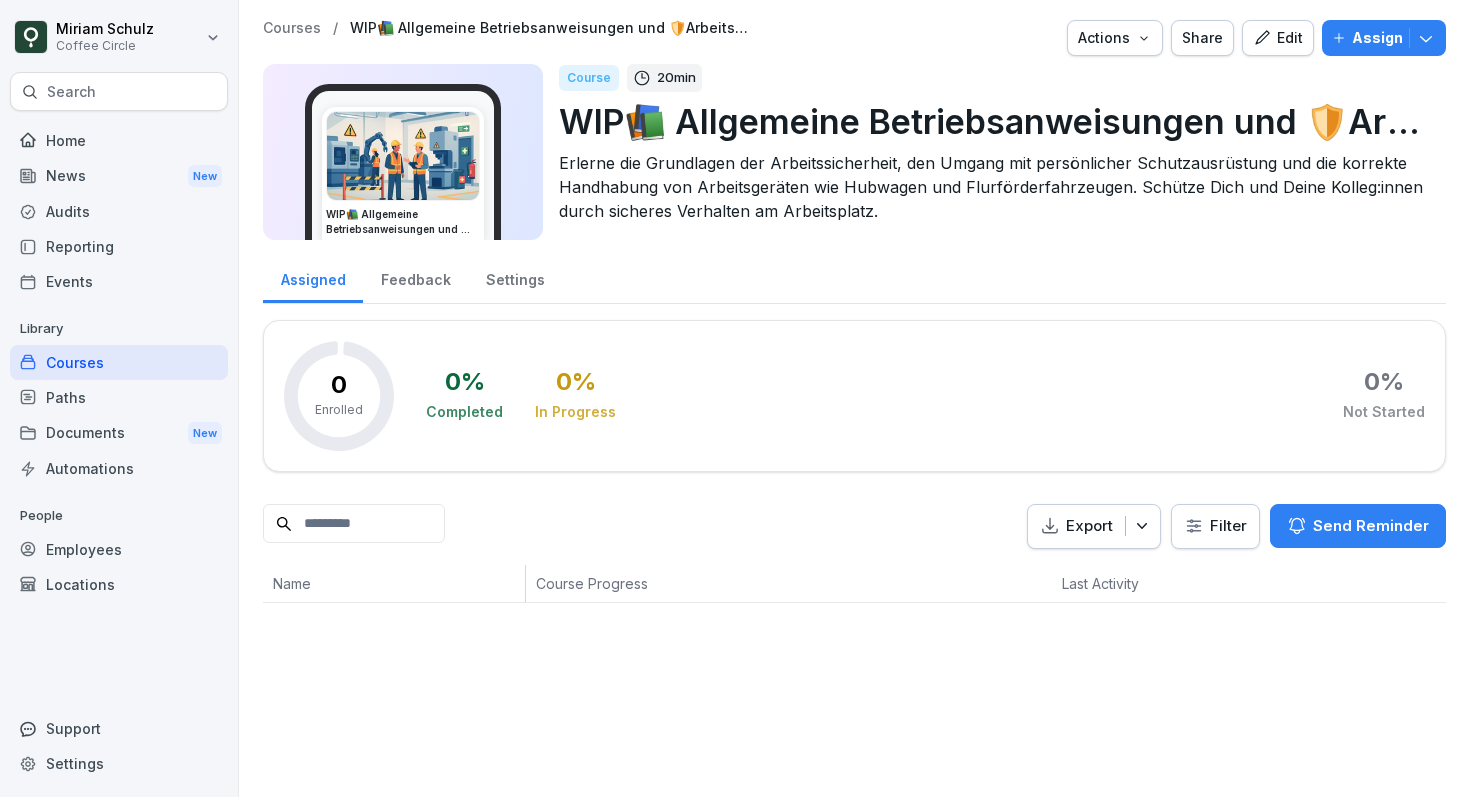 click on "Edit" at bounding box center (1278, 38) 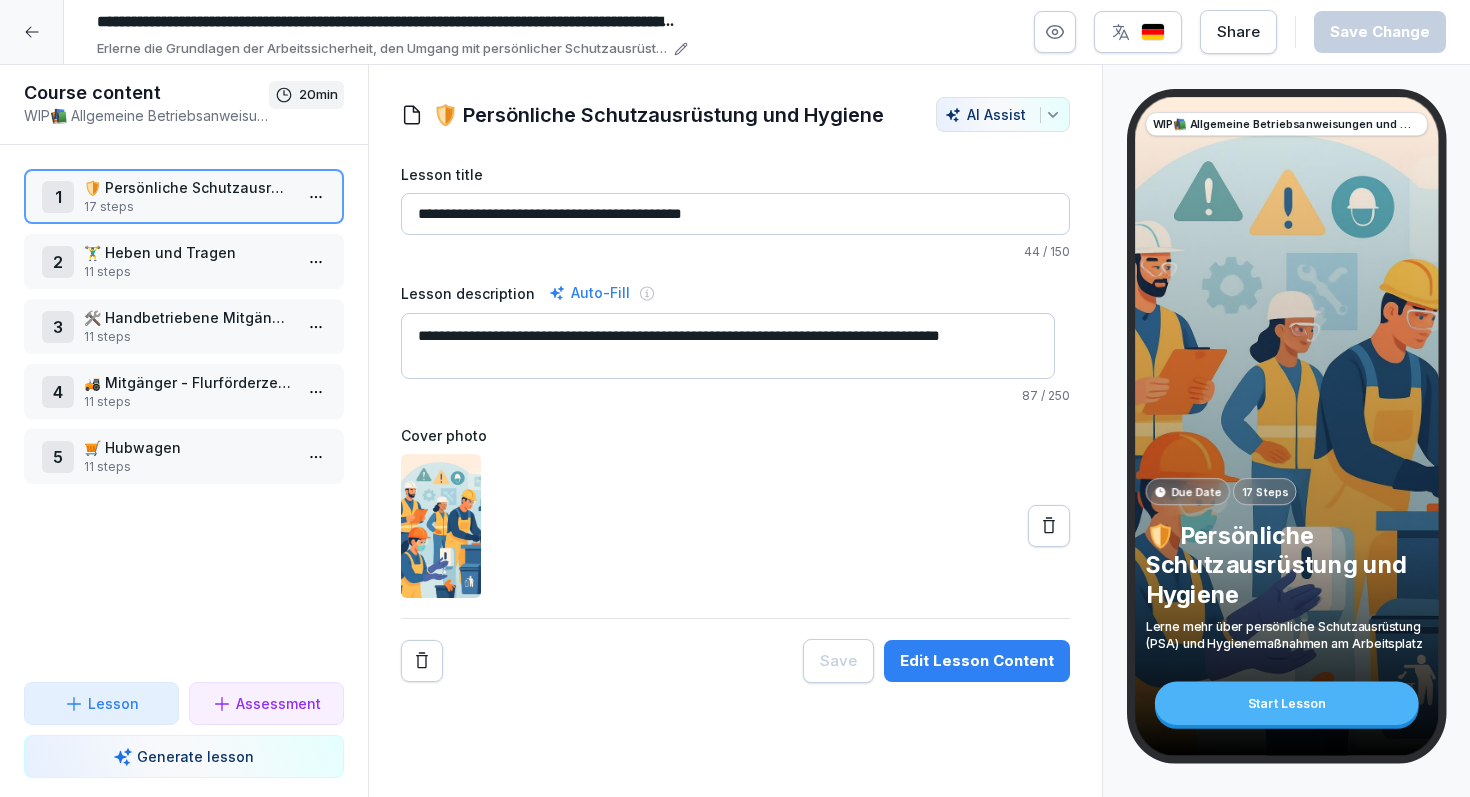 click 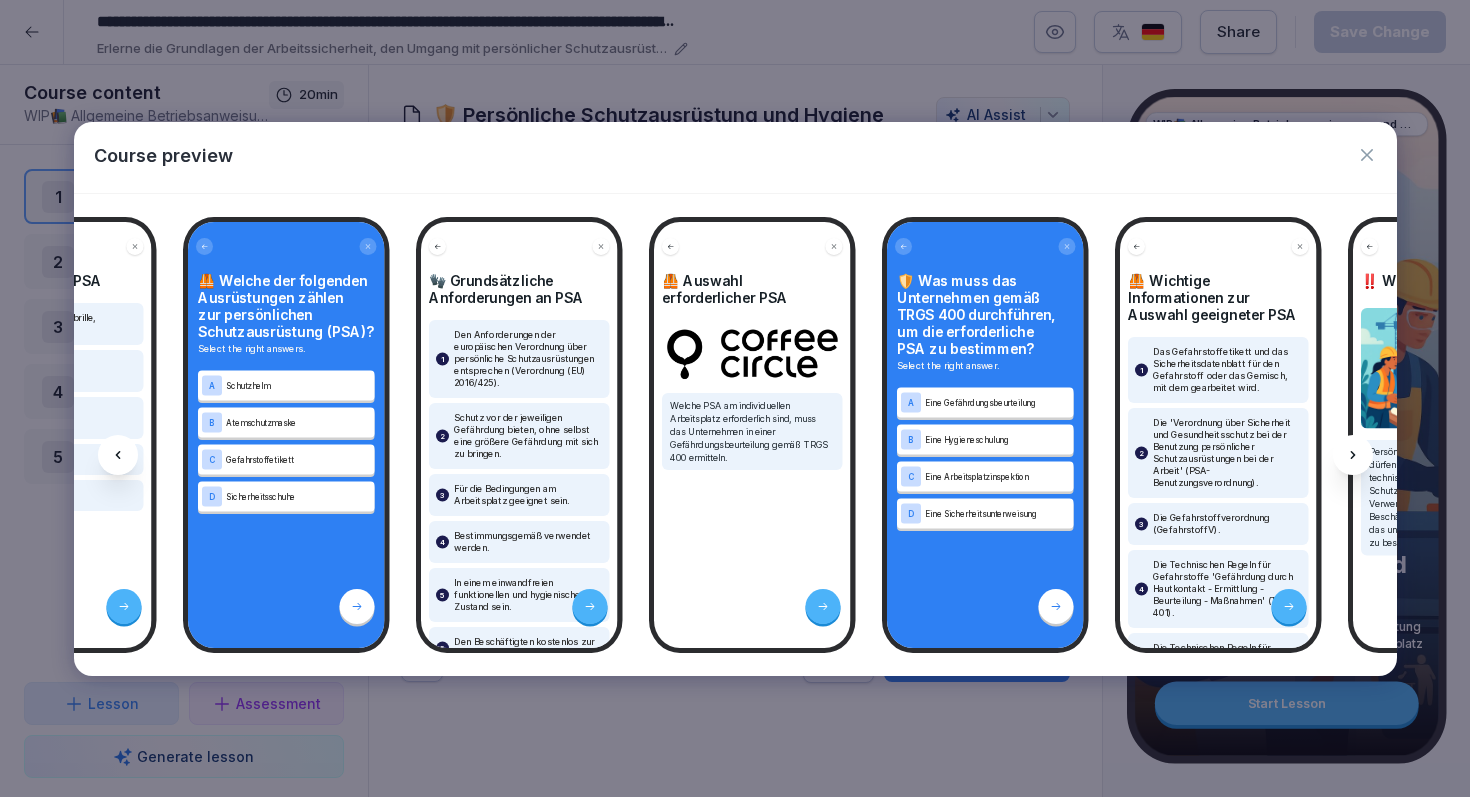 scroll, scrollTop: 0, scrollLeft: 632, axis: horizontal 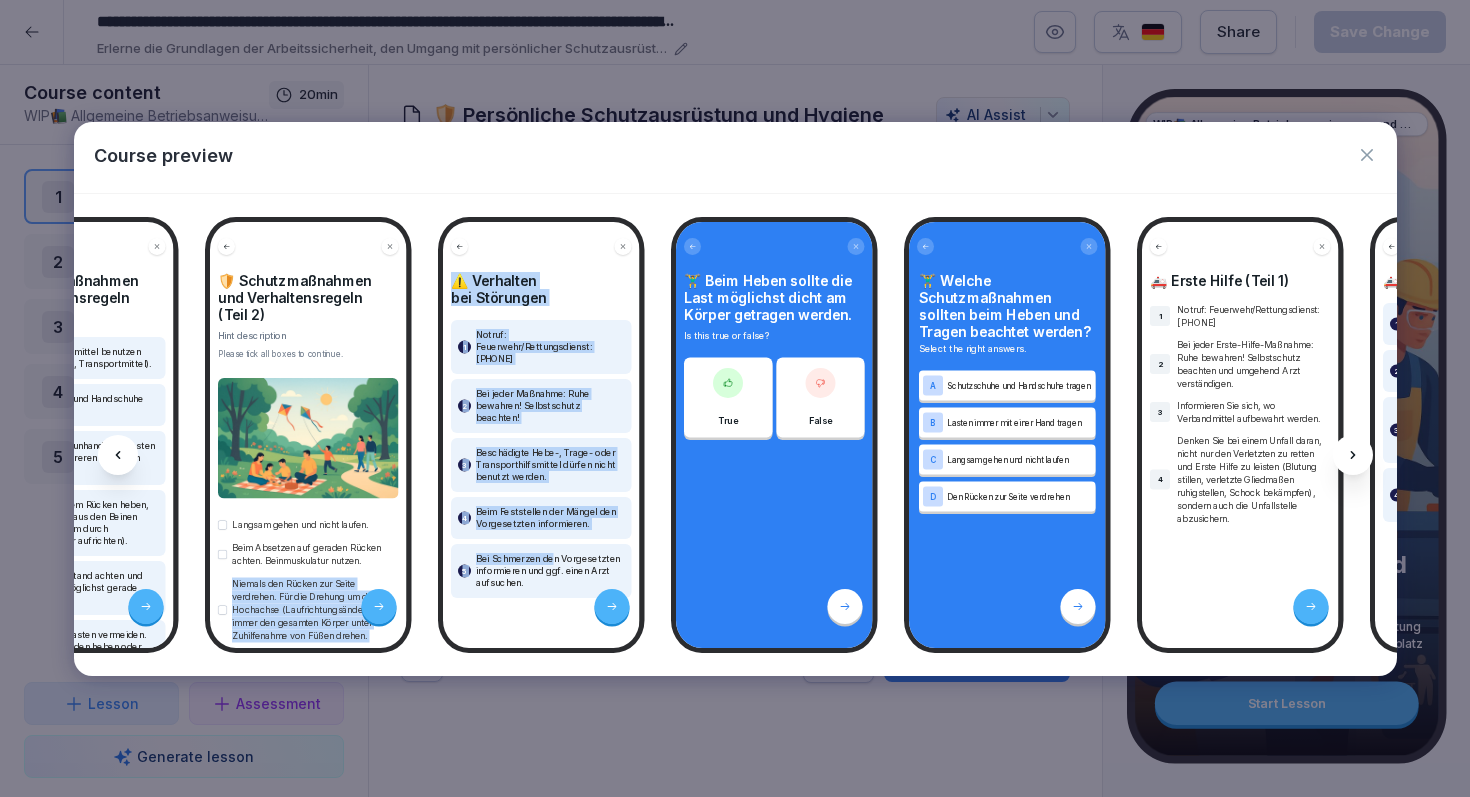 drag, startPoint x: 593, startPoint y: 658, endPoint x: 667, endPoint y: 656, distance: 74.02702 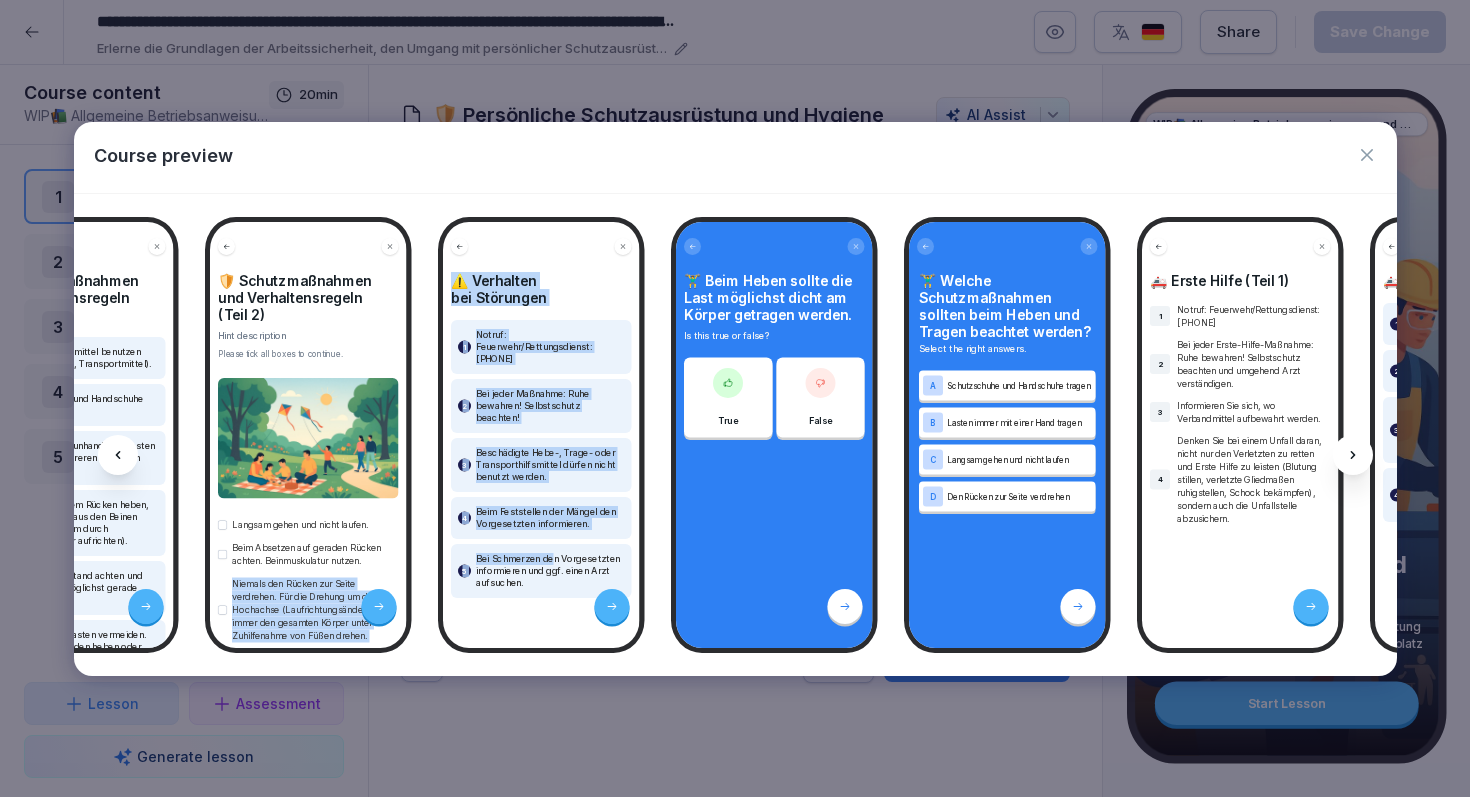click on "WIP📚 Allgemeine Betriebsanweisungen und 🛡️Arbeitssicherheit für Logistik, Produktion & Rösterei Due Date 17 Steps 🛡️ Persönliche Schutzausrüstung und Hygiene Lerne mehr über persönliche Schutzausrüstung (PSA) und Hygienemaßnahmen am Arbeitsplatz Start Lesson 📖 Definition von Persönlicher Schutzausrüstung (PSA) PSA sind Vorrichtungen und Mittel, die dazu bestimmt sind, Gefahren für die Sicherheit und Gesundheit einer Person abzuwehren oder zu mindern. Sie werden am Körper oder an Körperteilen getragen oder gehalten. 📢 Beispiele für PSA 1 Schutzhelm, Schutzbrille, Schutzschild 2 Atemschutzmaske, Atemschutzgerät 3 Sicherheitsschuhe, Schutzhandschuhe 4 Schutzkleidung 5 Hautschutzmittel 🦺 Welche der folgenden Ausrüstungen zählen zur persönlichen Schutzausrüstung (PSA)? Select the right answers. A Schutzhelm B Atemschutzmaske C Gefahrstoffetikett D Sicherheitsschuhe 🧤 Grundsätzliche Anforderungen an PSA 1 2 3 Für die Bedingungen am Arbeitsplatz geeignet sein. 4 5 6 A B" at bounding box center [735, 435] 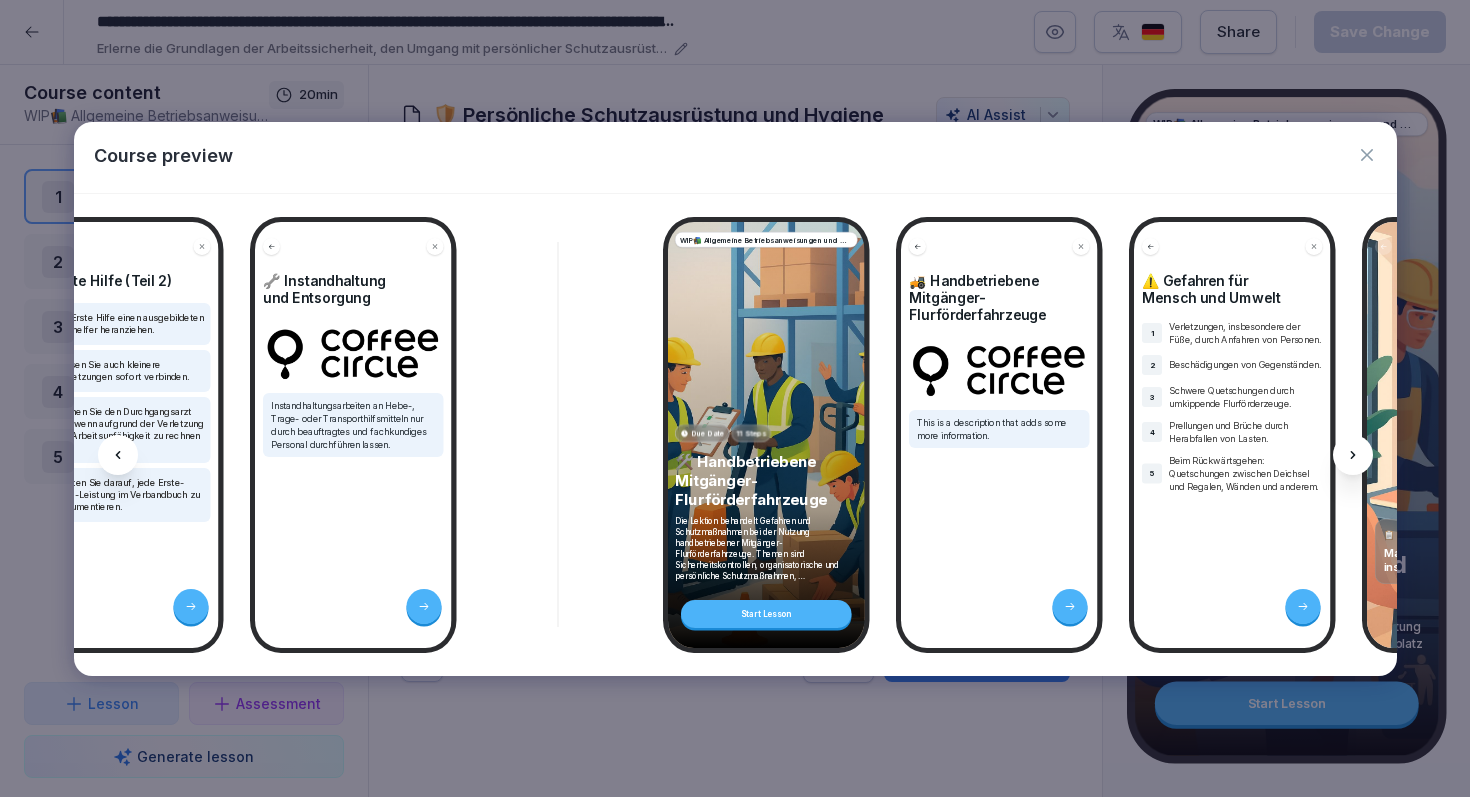 scroll, scrollTop: 0, scrollLeft: 6840, axis: horizontal 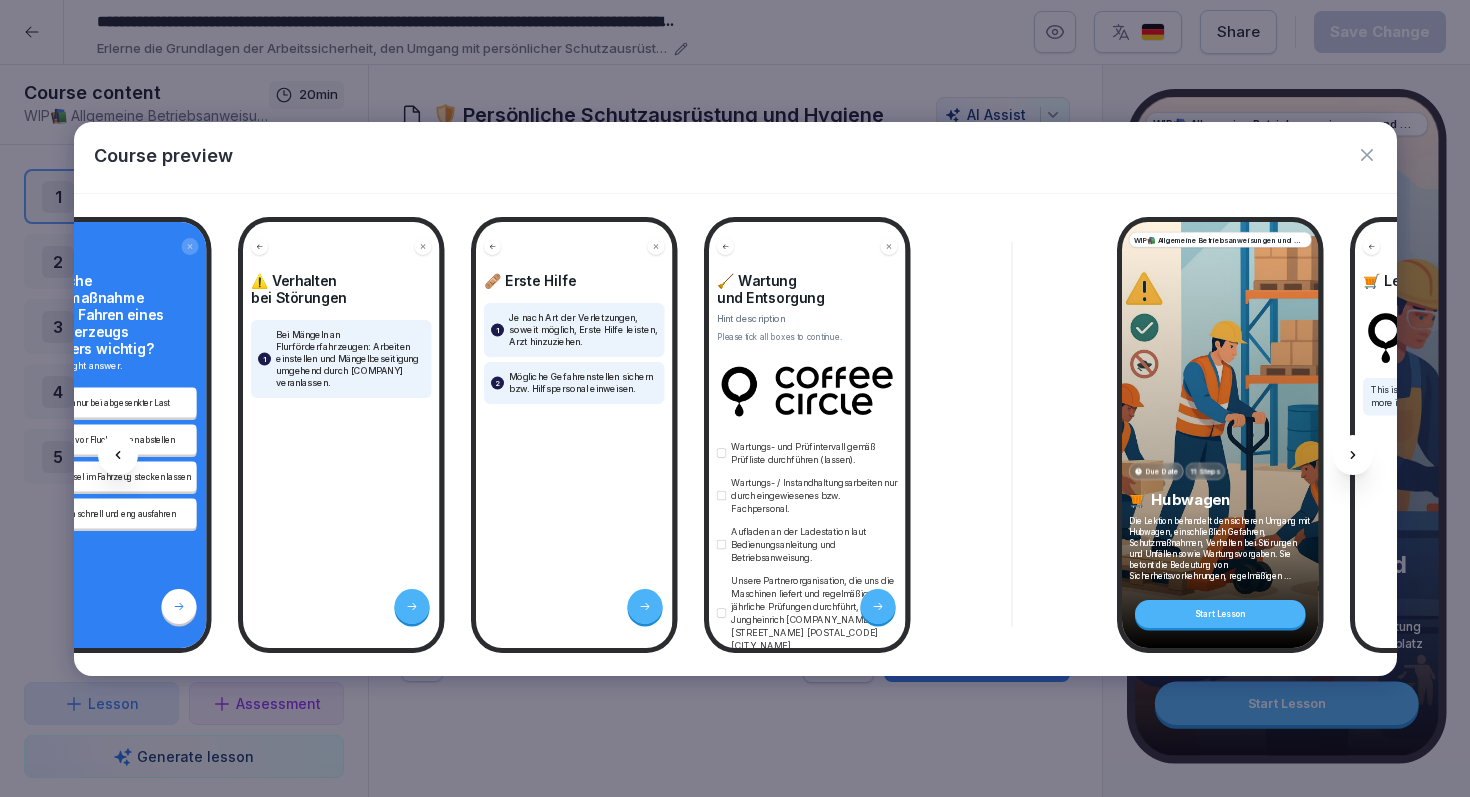 click on "WIP📚 Allgemeine Betriebsanweisungen und 🛡️Arbeitssicherheit für Logistik, Produktion & Rösterei Due Date 17 Steps 🛡️ Persönliche Schutzausrüstung und Hygiene Lerne mehr über persönliche Schutzausrüstung (PSA) und Hygienemaßnahmen am Arbeitsplatz Start Lesson 📖 Definition von Persönlicher Schutzausrüstung (PSA) PSA sind Vorrichtungen und Mittel, die dazu bestimmt sind, Gefahren für die Sicherheit und Gesundheit einer Person abzuwehren oder zu mindern. Sie werden am Körper oder an Körperteilen getragen oder gehalten. 📢 Beispiele für PSA 1 Schutzhelm, Schutzbrille, Schutzschild 2 Atemschutzmaske, Atemschutzgerät 3 Sicherheitsschuhe, Schutzhandschuhe 4 Schutzkleidung 5 Hautschutzmittel 🦺 Welche der folgenden Ausrüstungen zählen zur persönlichen Schutzausrüstung (PSA)? Select the right answers. A Schutzhelm B Atemschutzmaske C Gefahrstoffetikett D Sicherheitsschuhe 🧤 Grundsätzliche Anforderungen an PSA 1 2 3 Für die Bedingungen am Arbeitsplatz geeignet sein. 4 5 6 A B" at bounding box center (735, 435) 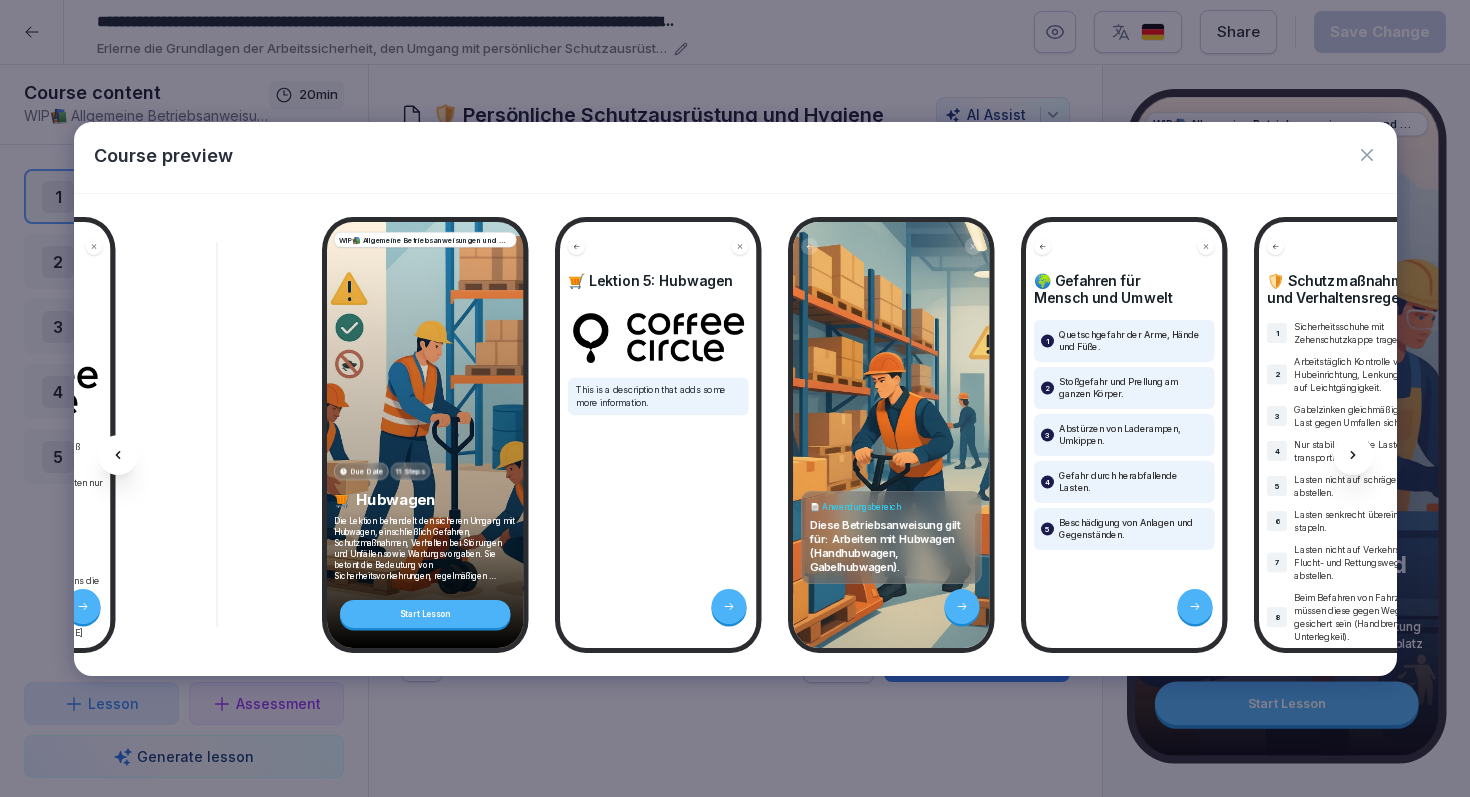 scroll, scrollTop: 0, scrollLeft: 13127, axis: horizontal 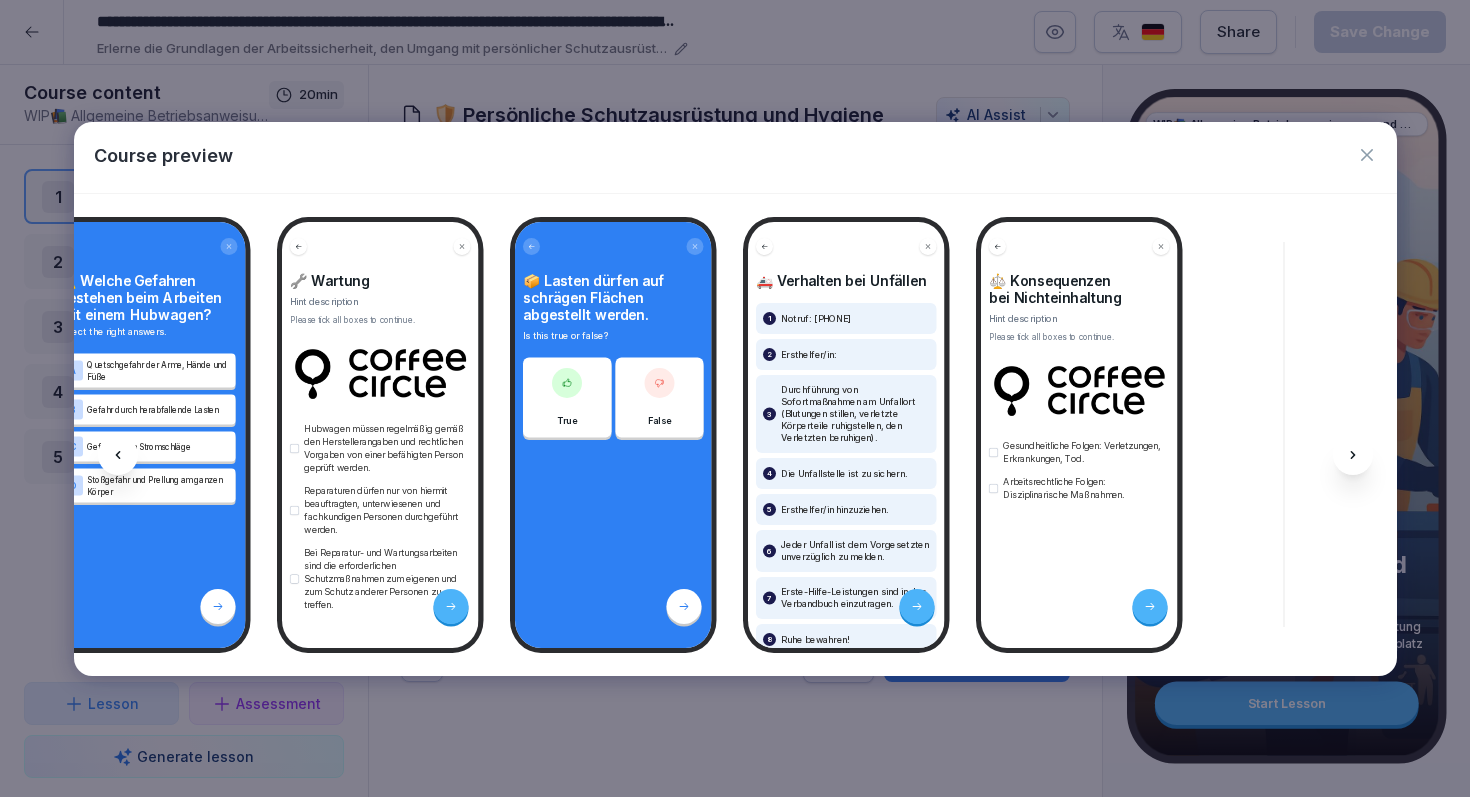 click 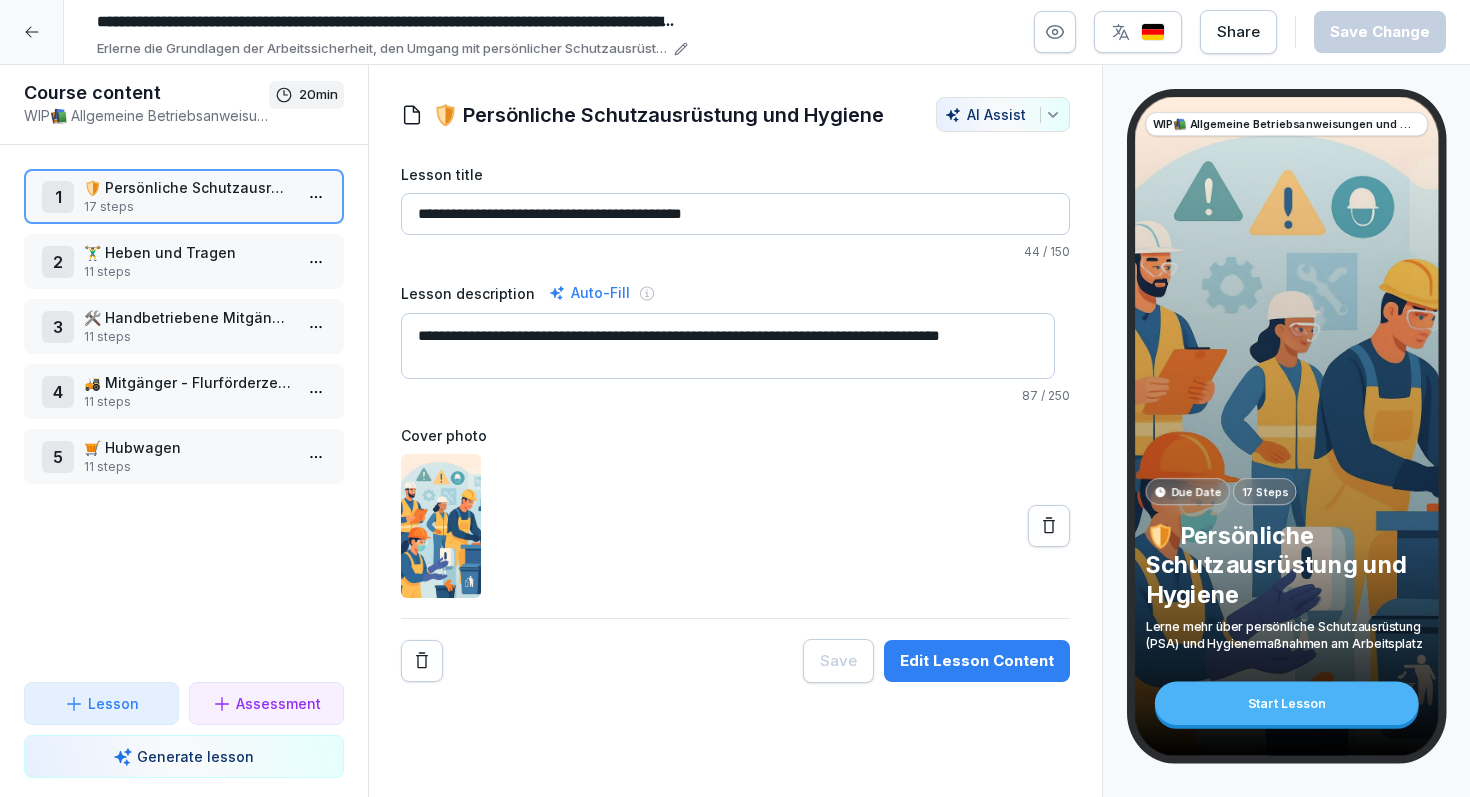 click on "17 steps" at bounding box center (188, 207) 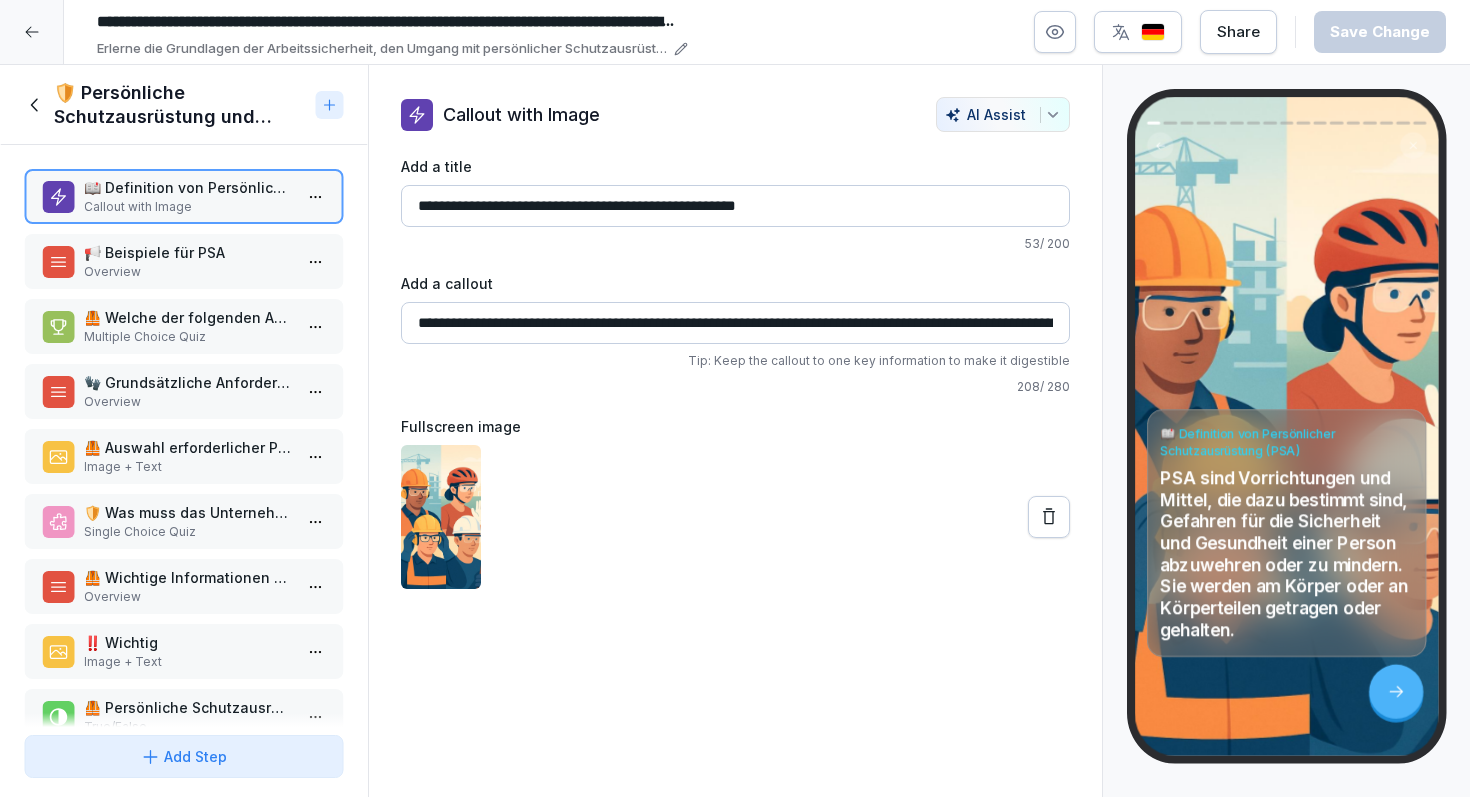 drag, startPoint x: 413, startPoint y: 322, endPoint x: 480, endPoint y: 328, distance: 67.26812 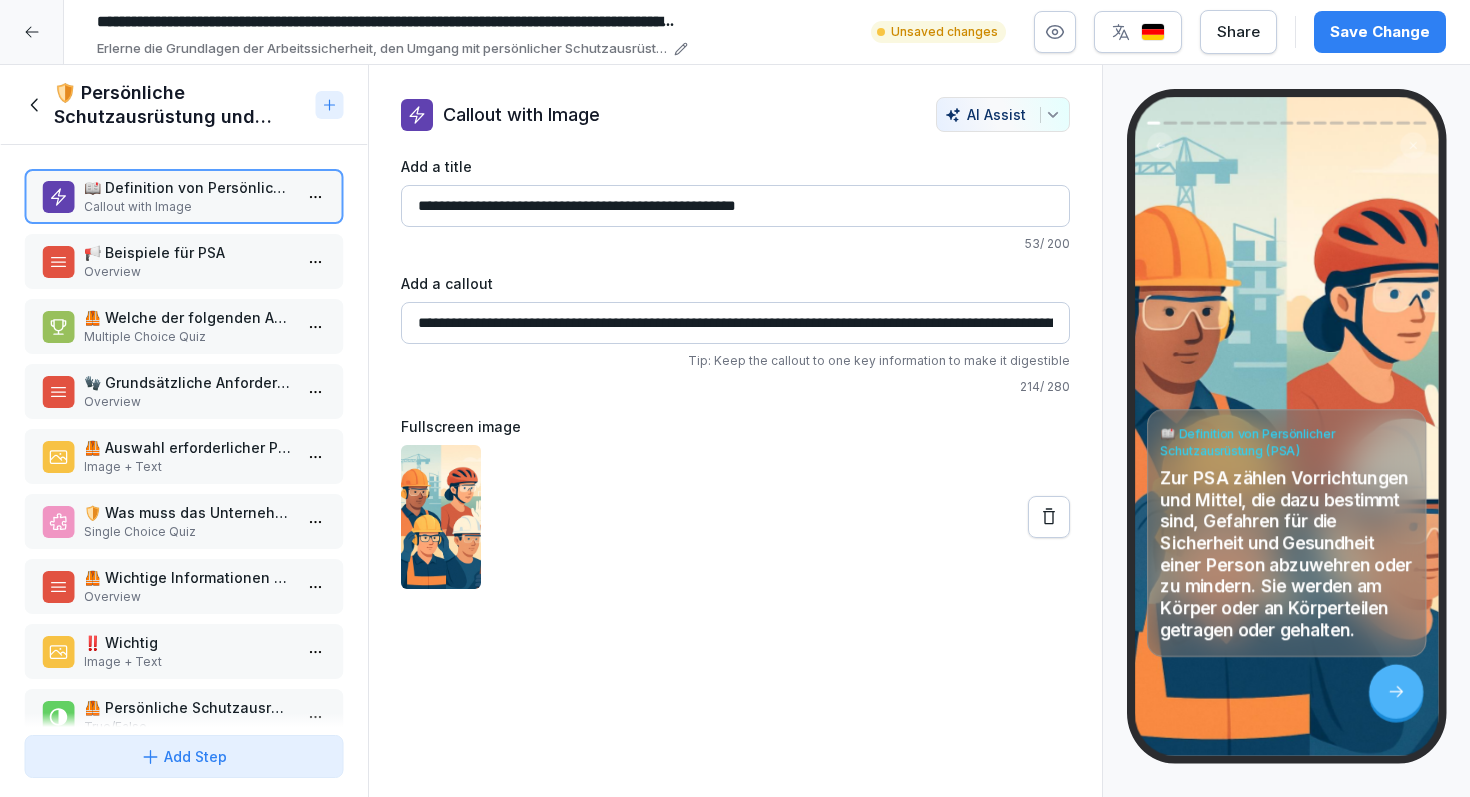 type on "**********" 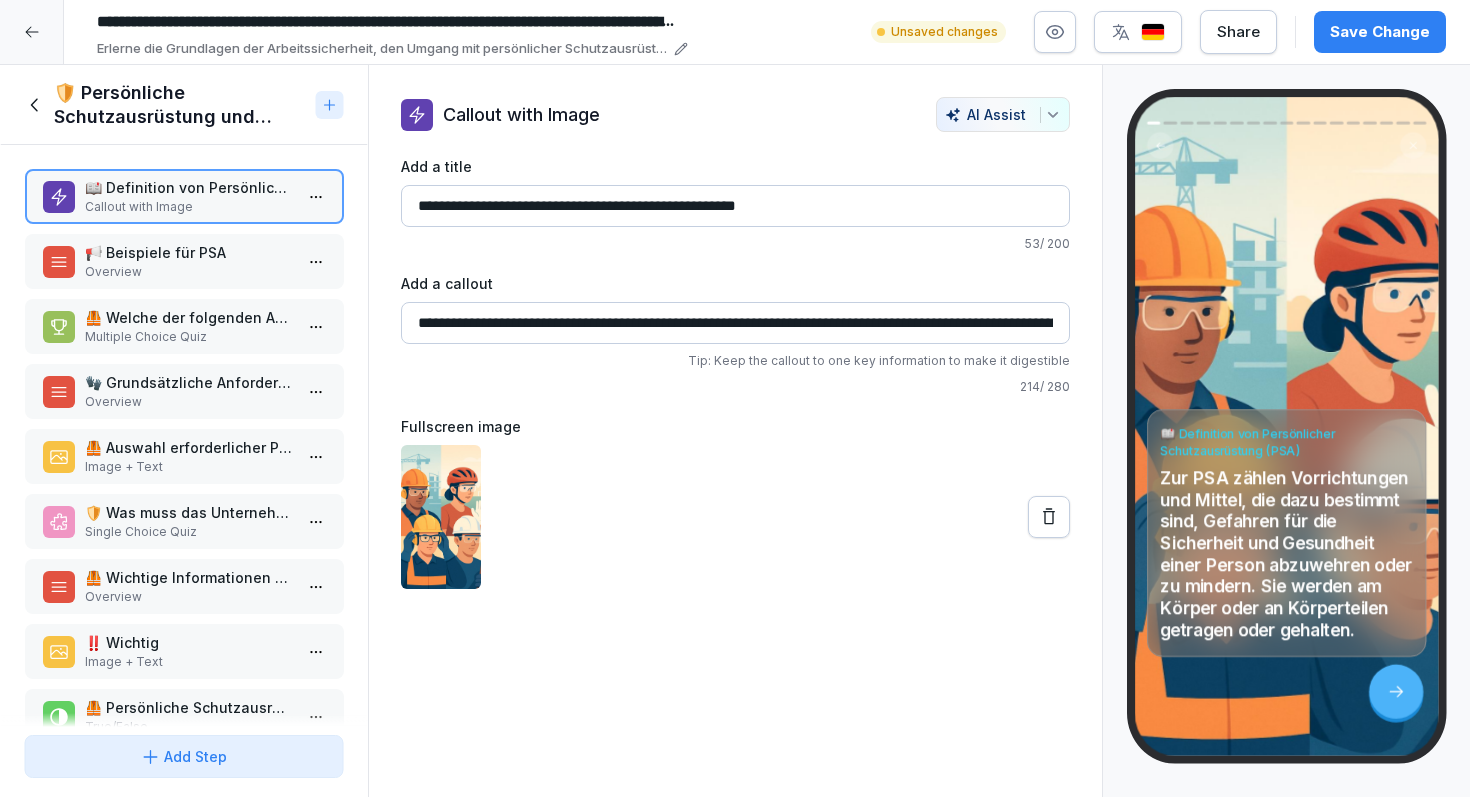 click on "Overview" at bounding box center (188, 272) 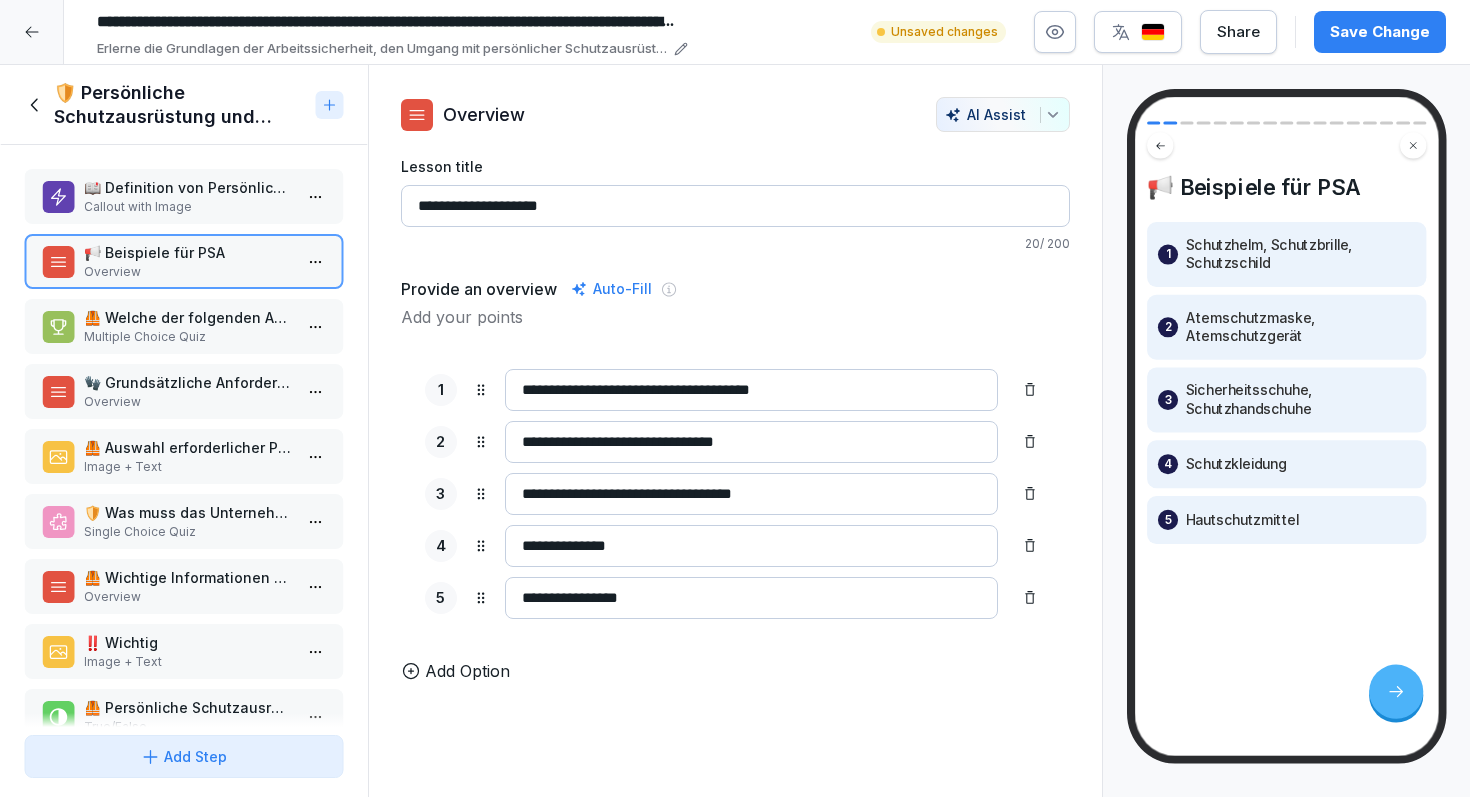 click on "🦺 Welche der folgenden Ausrüstungen zählen zur persönlichen Schutzausrüstung (PSA)?" at bounding box center [188, 317] 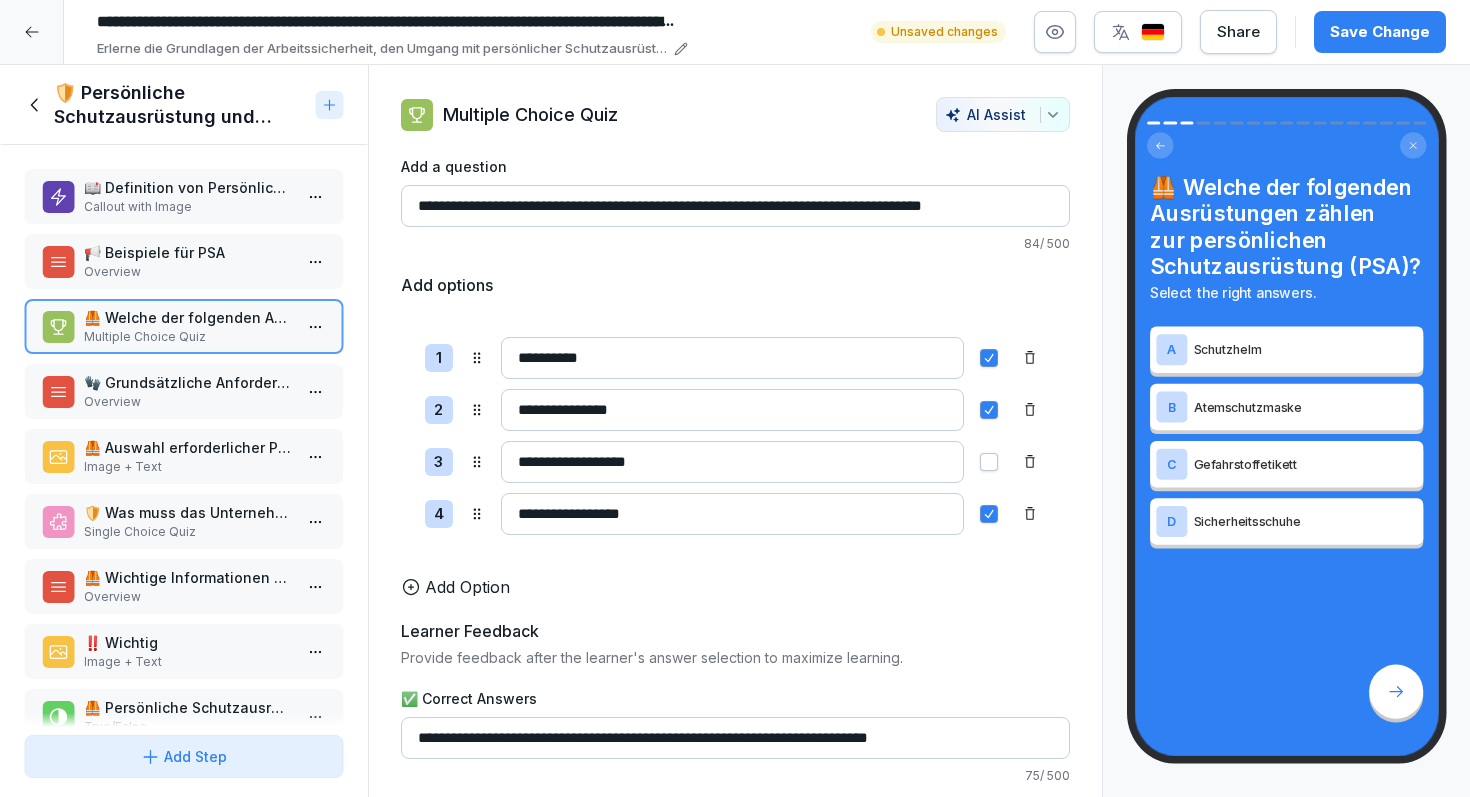 click on "🧤 Grundsätzliche Anforderungen an PSA" at bounding box center (188, 382) 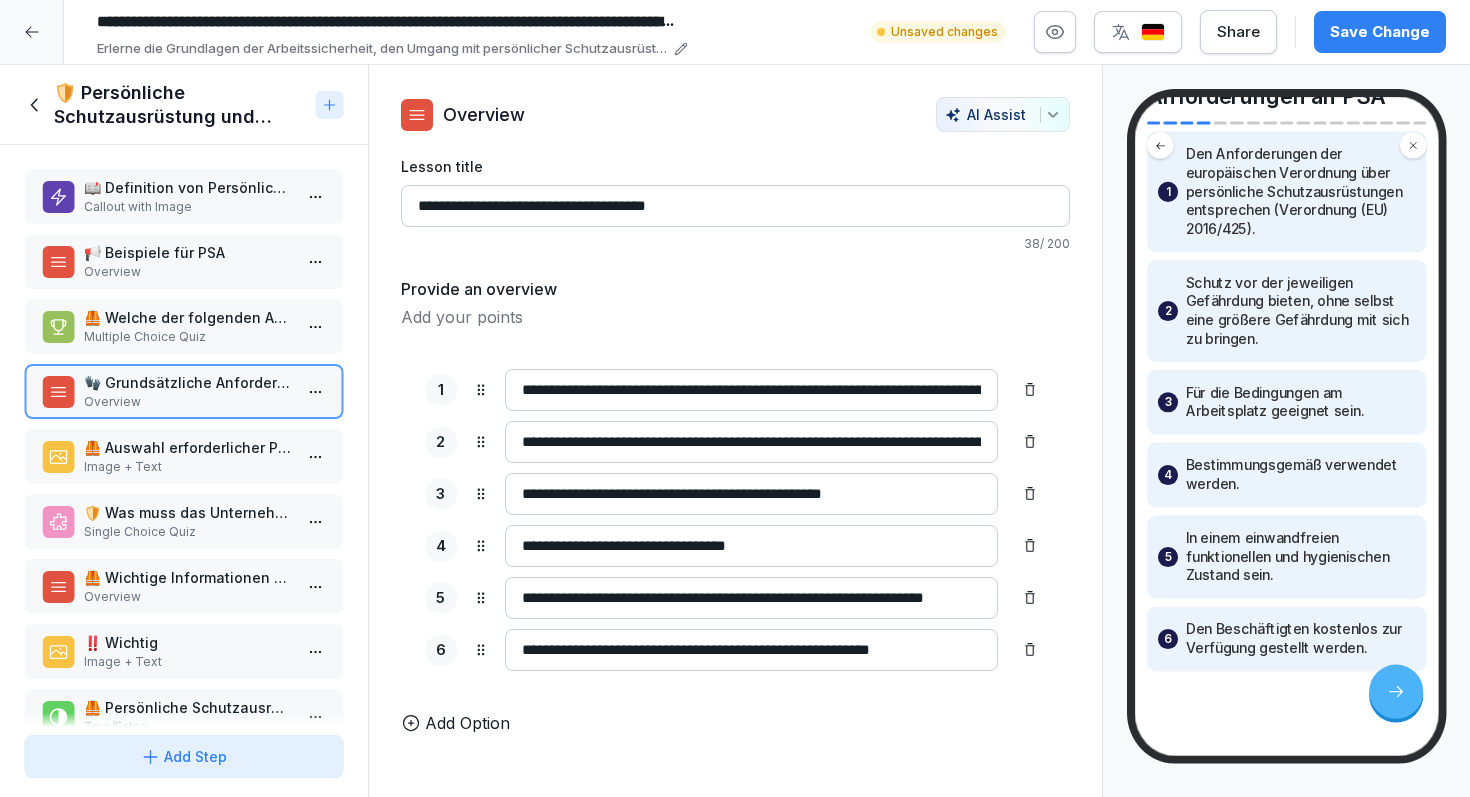 scroll, scrollTop: 170, scrollLeft: 0, axis: vertical 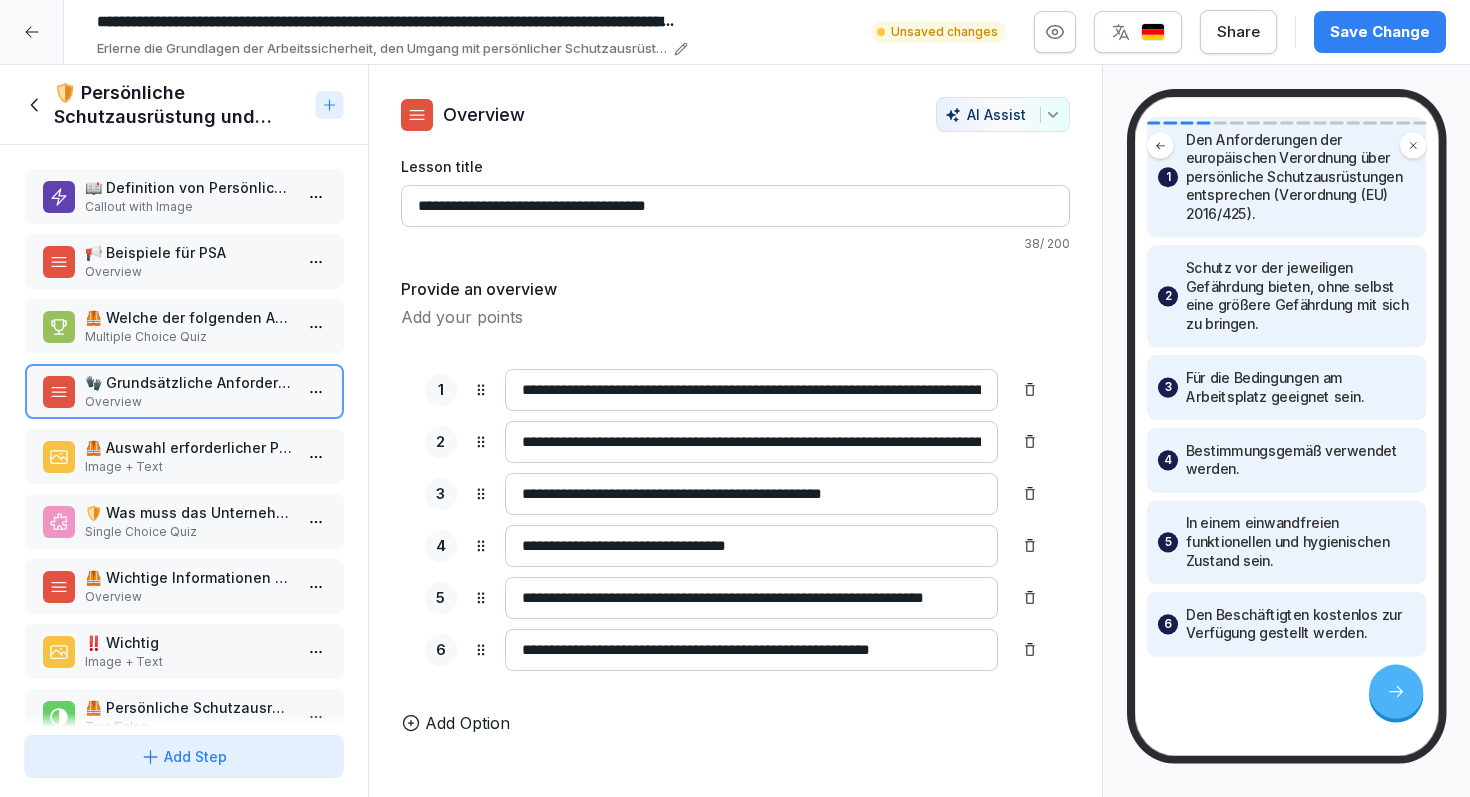 click on "Image + Text" at bounding box center [188, 467] 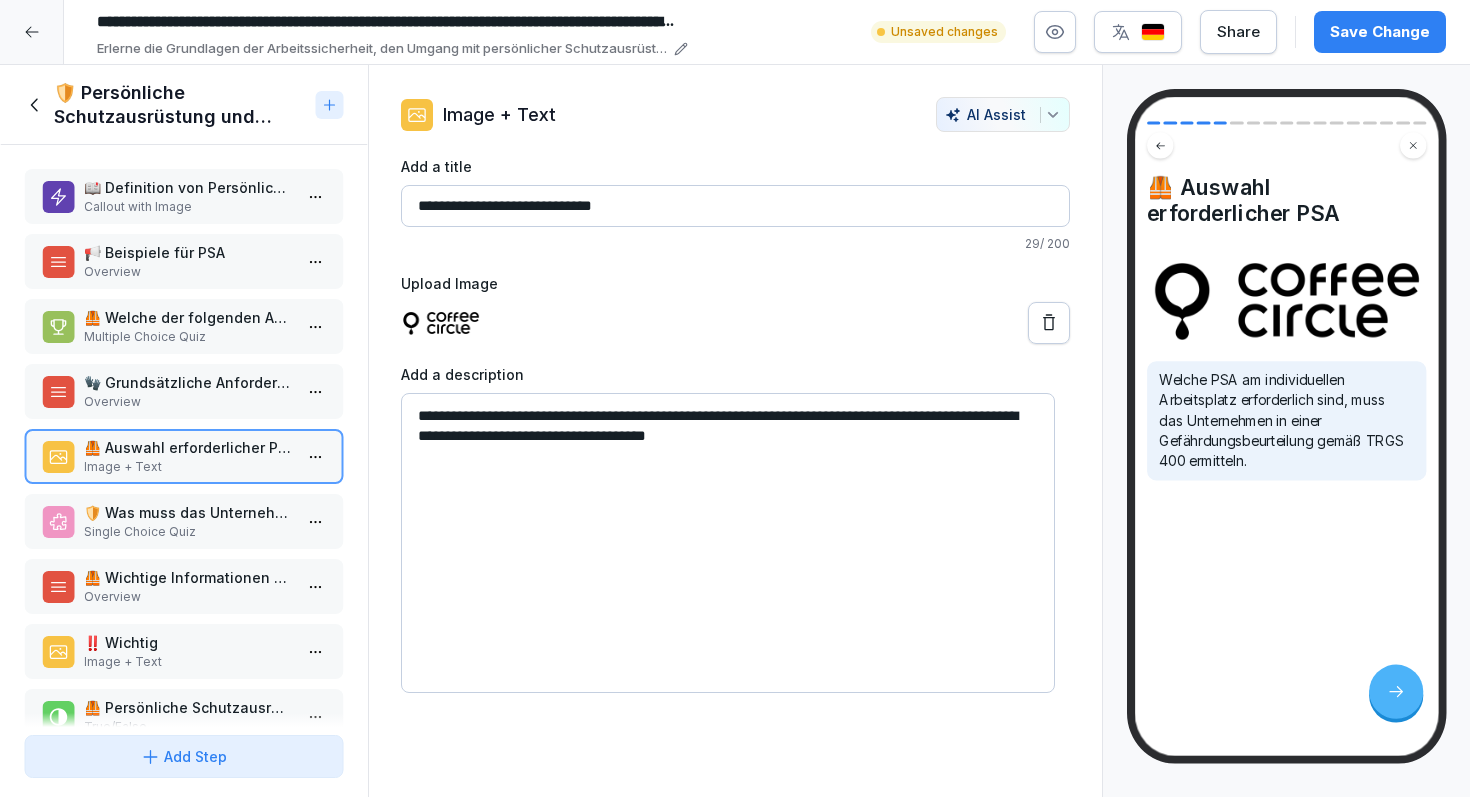 click on "Overview" at bounding box center (188, 402) 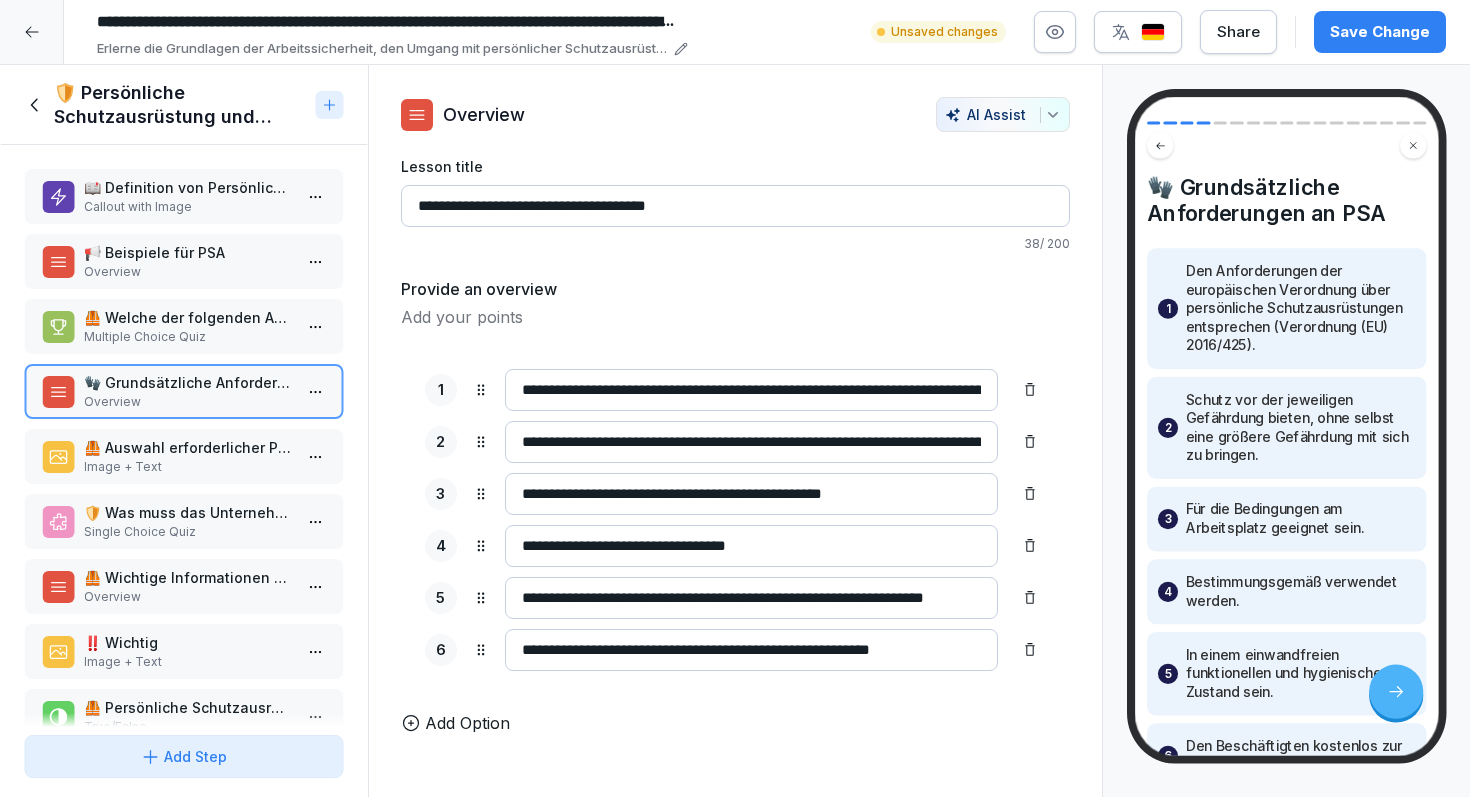 click on "**********" at bounding box center (735, 398) 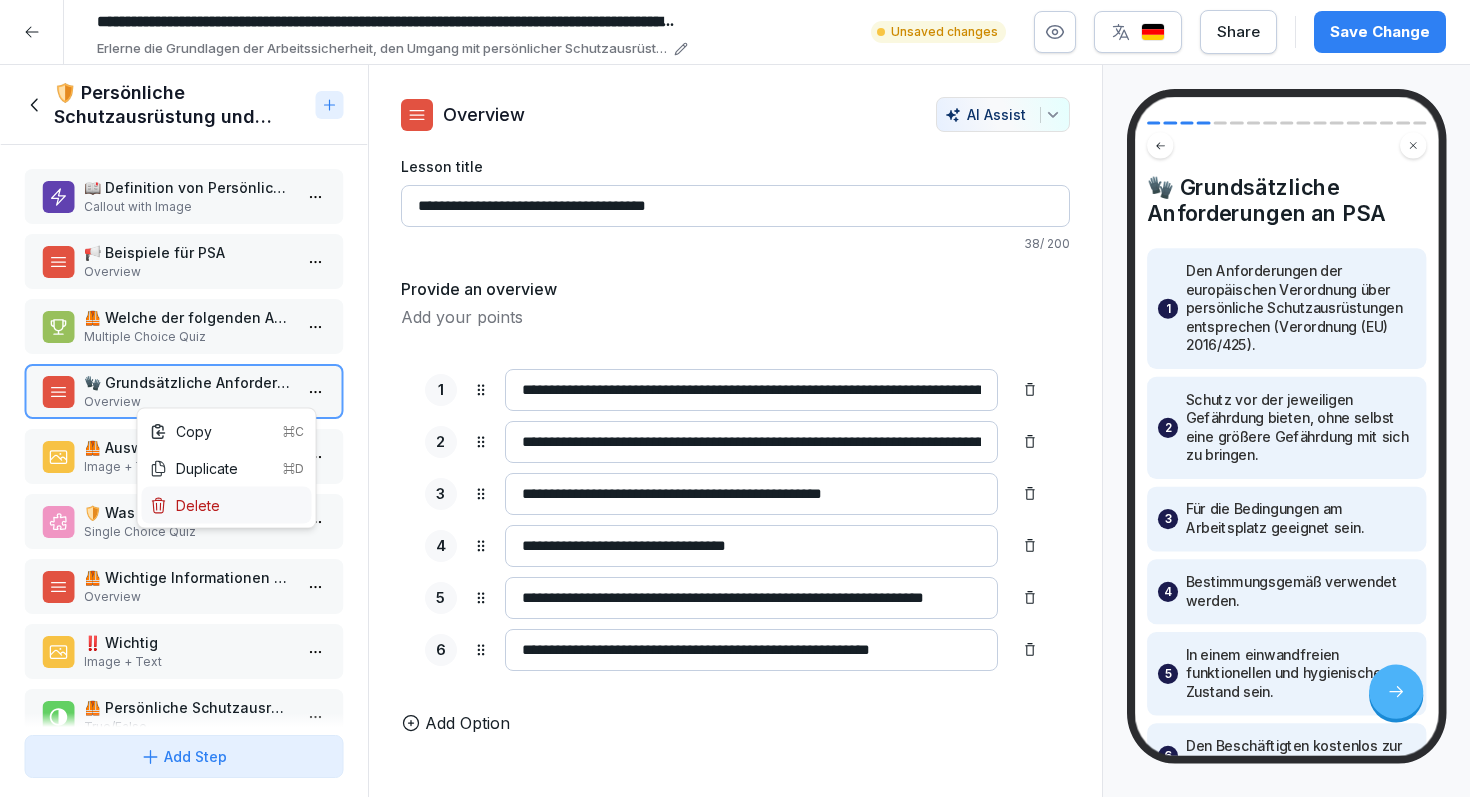 click on "Delete" at bounding box center (185, 505) 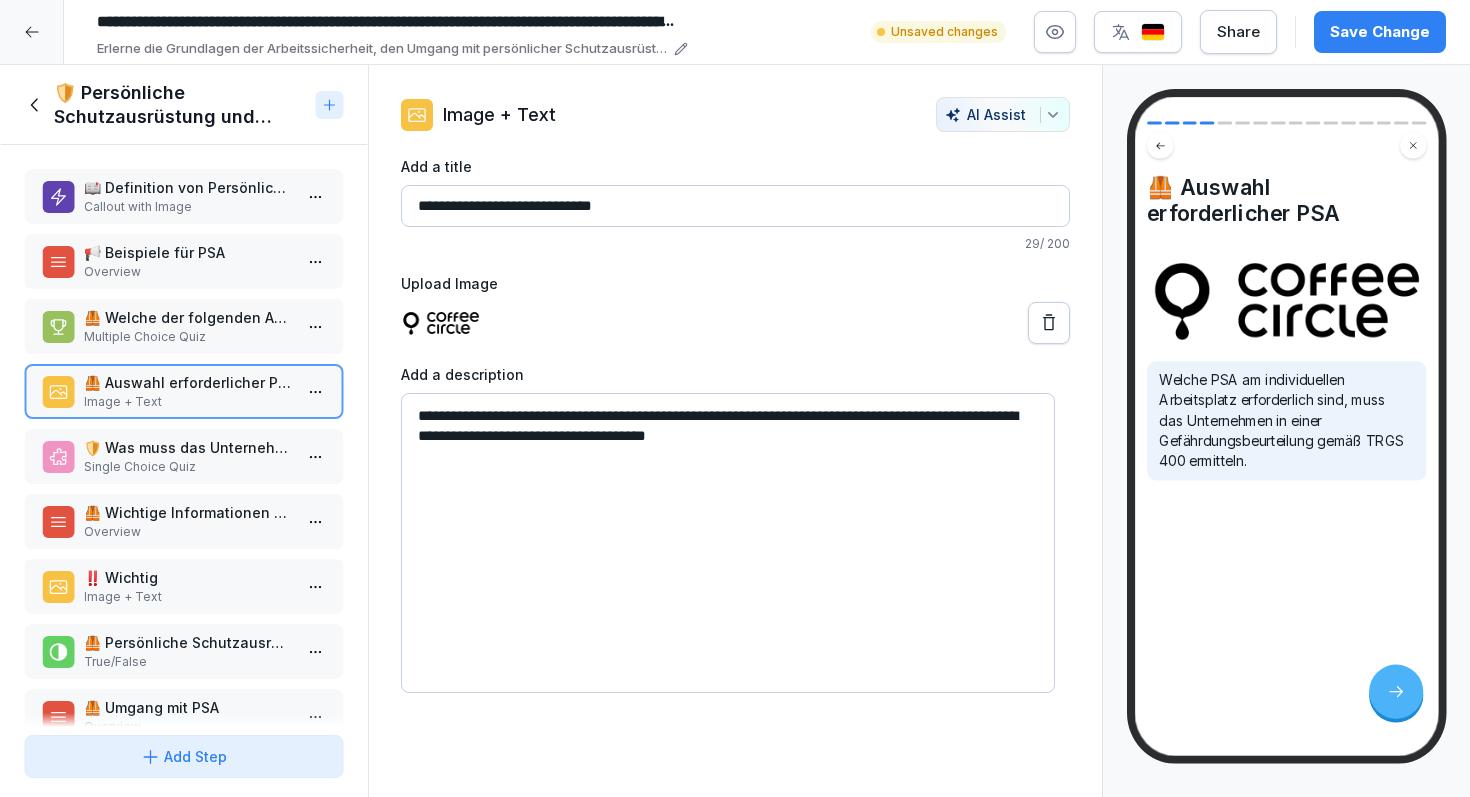 click on "**********" at bounding box center [735, 398] 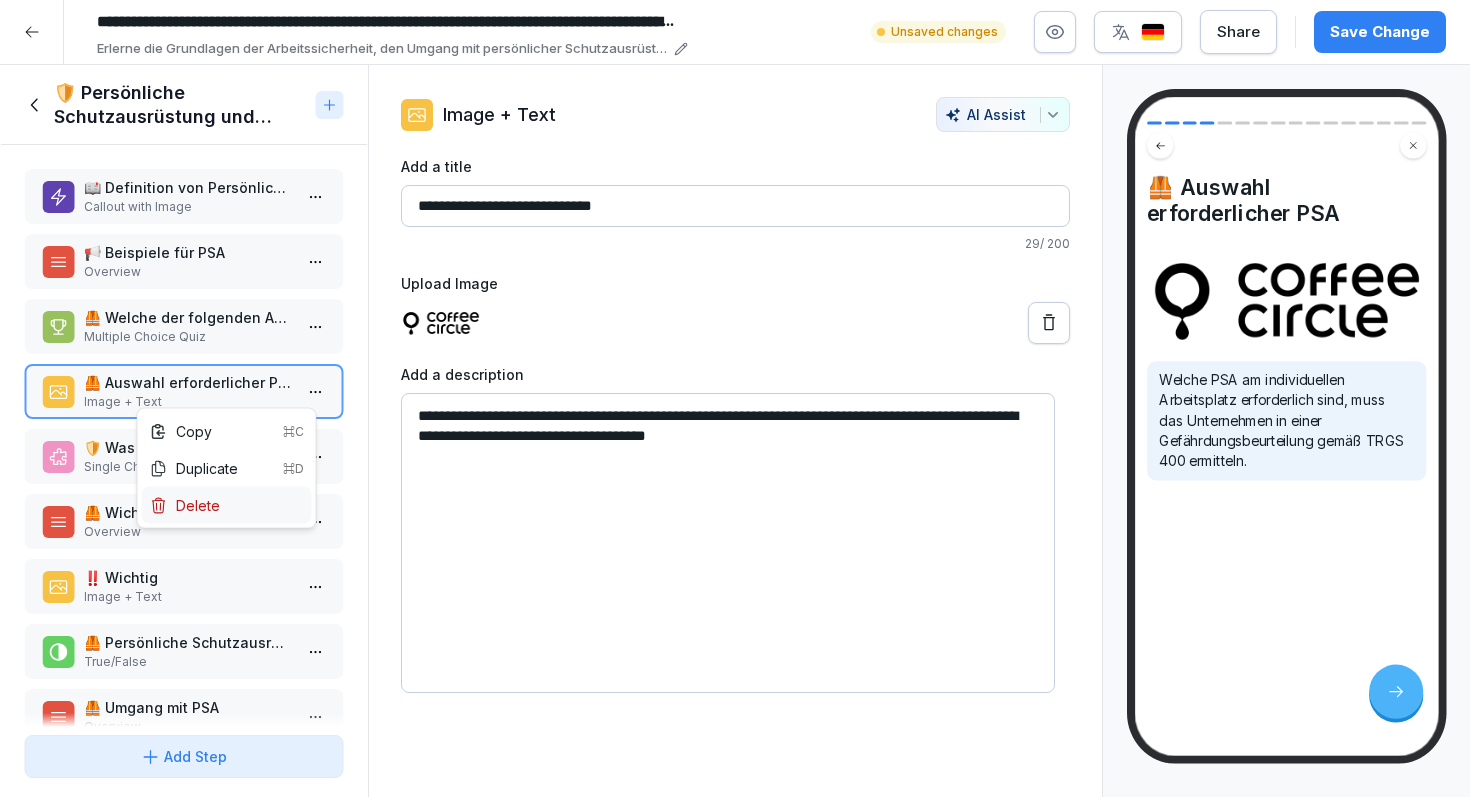 click on "Delete" at bounding box center [185, 505] 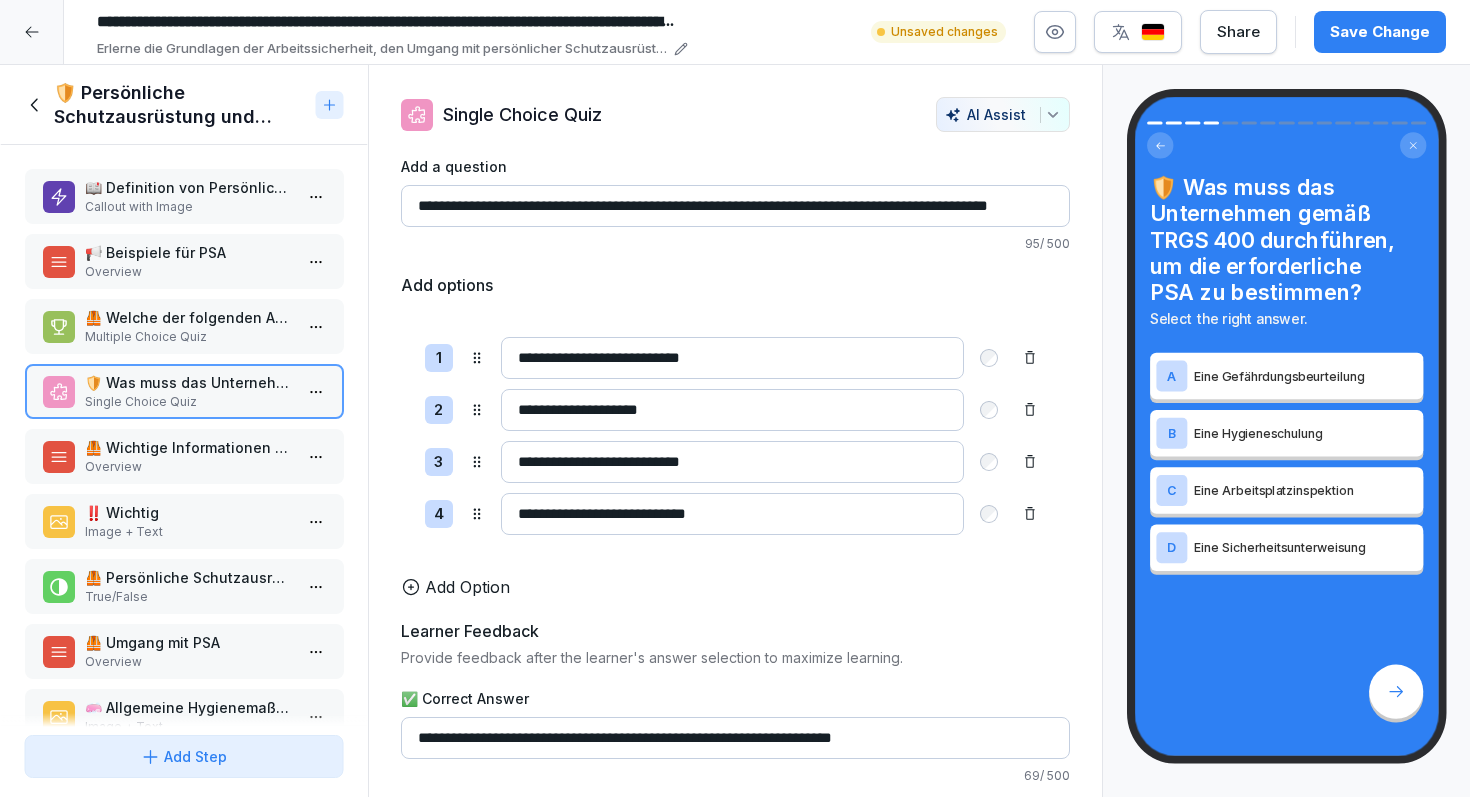 click on "🦺 Wichtige Informationen zur Auswahl geeigneter PSA" at bounding box center (188, 447) 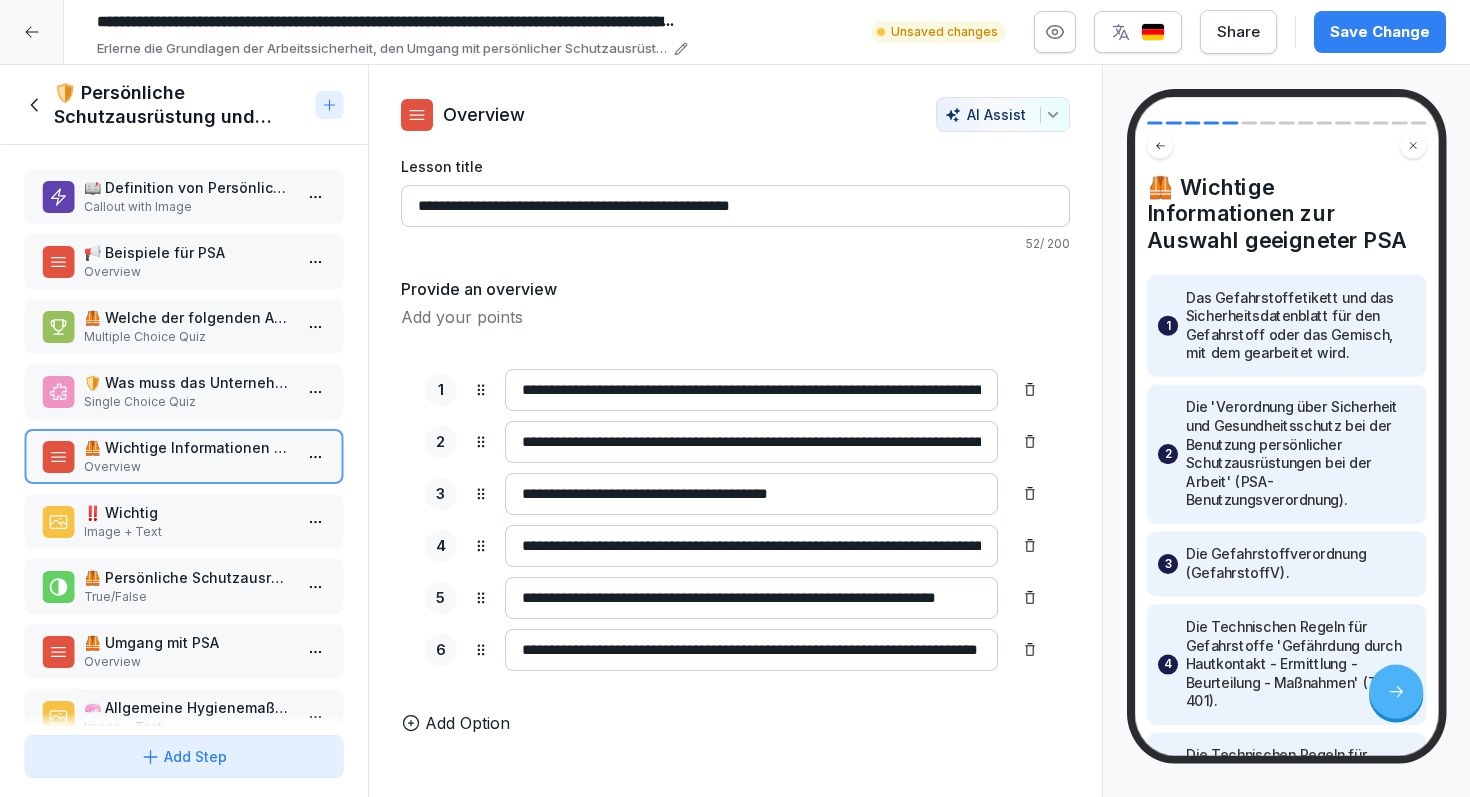 click on "Single Choice Quiz" at bounding box center [188, 402] 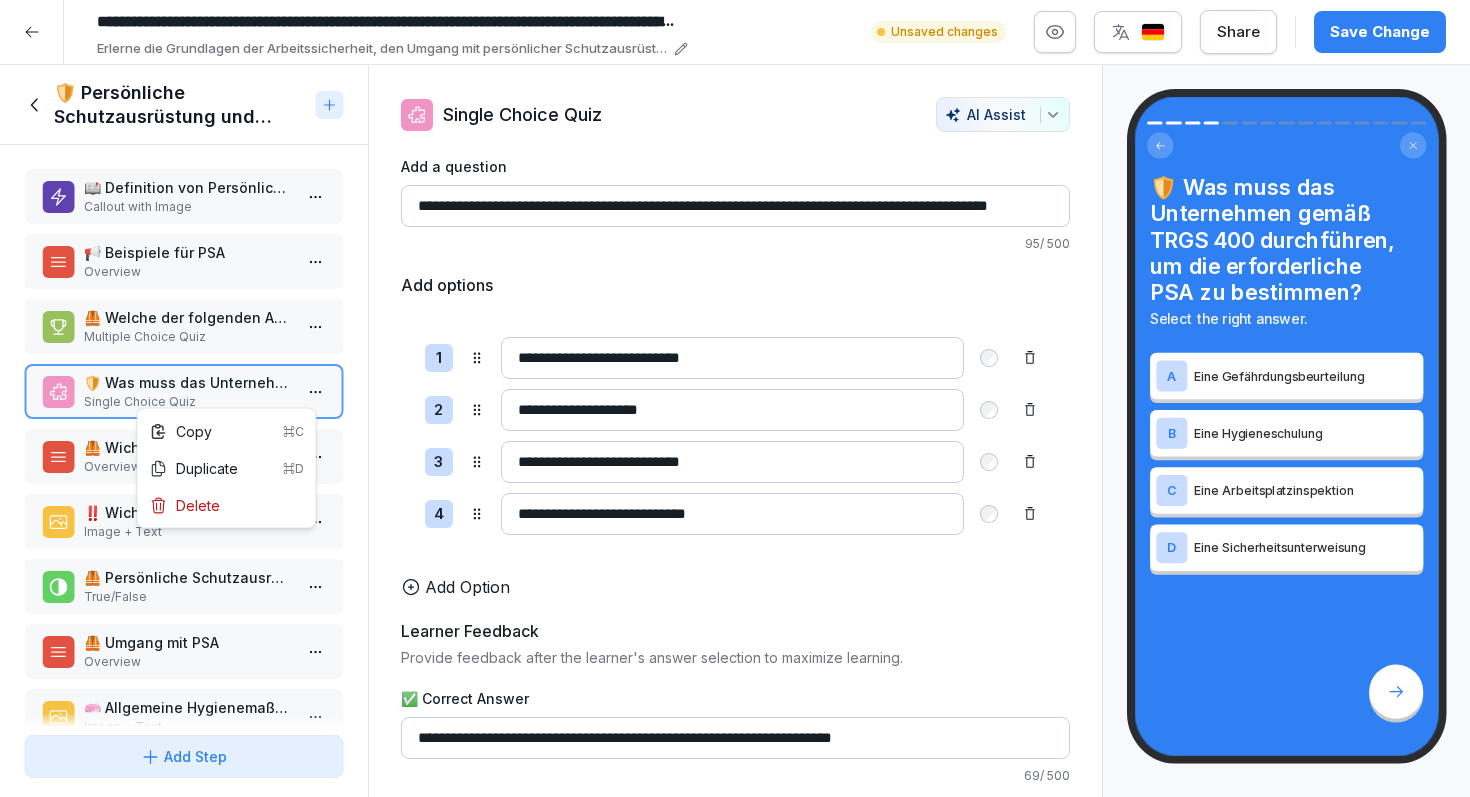 click on "**********" at bounding box center [735, 398] 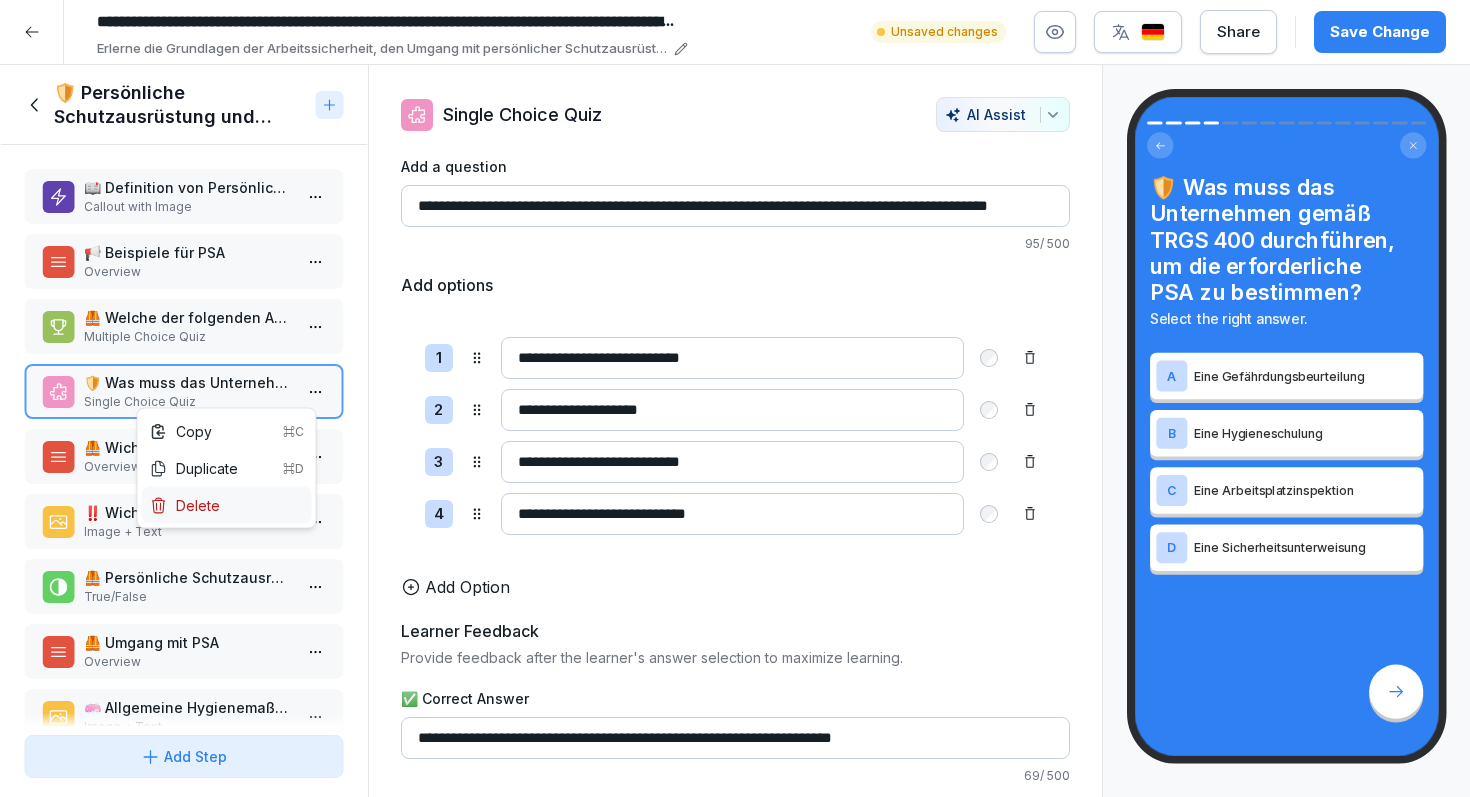 click on "Delete" at bounding box center (227, 505) 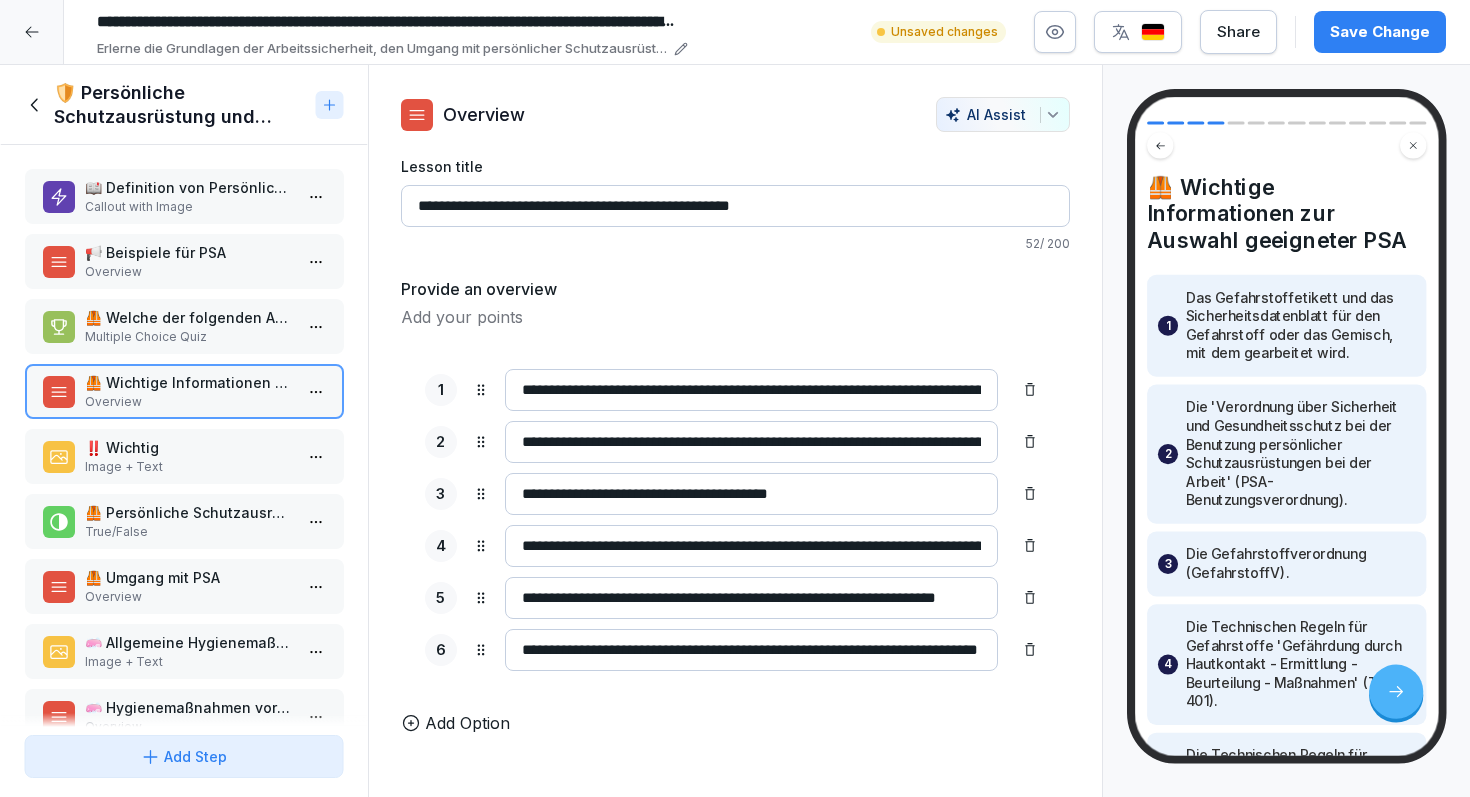 click on "Overview" at bounding box center (188, 402) 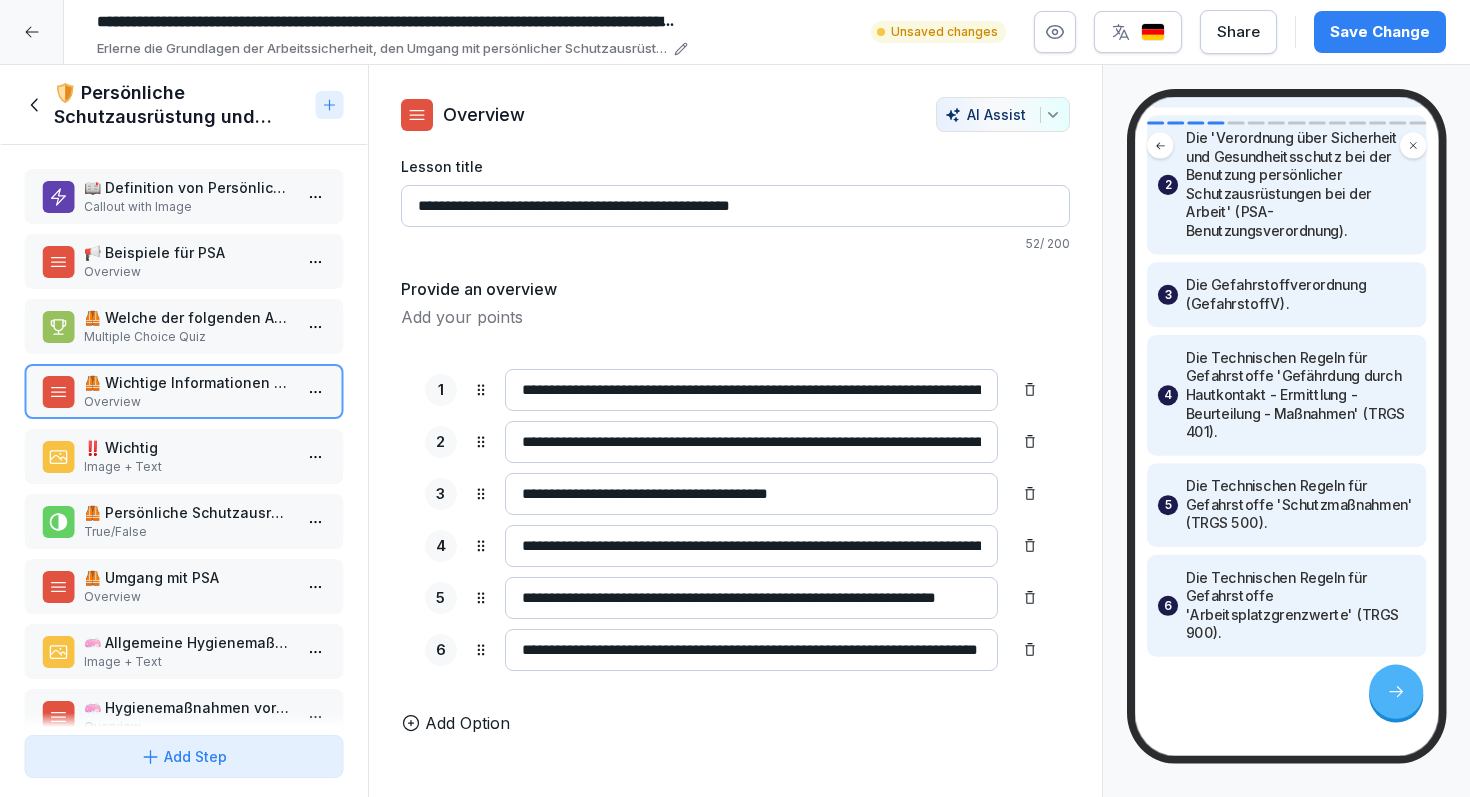 scroll, scrollTop: 0, scrollLeft: 0, axis: both 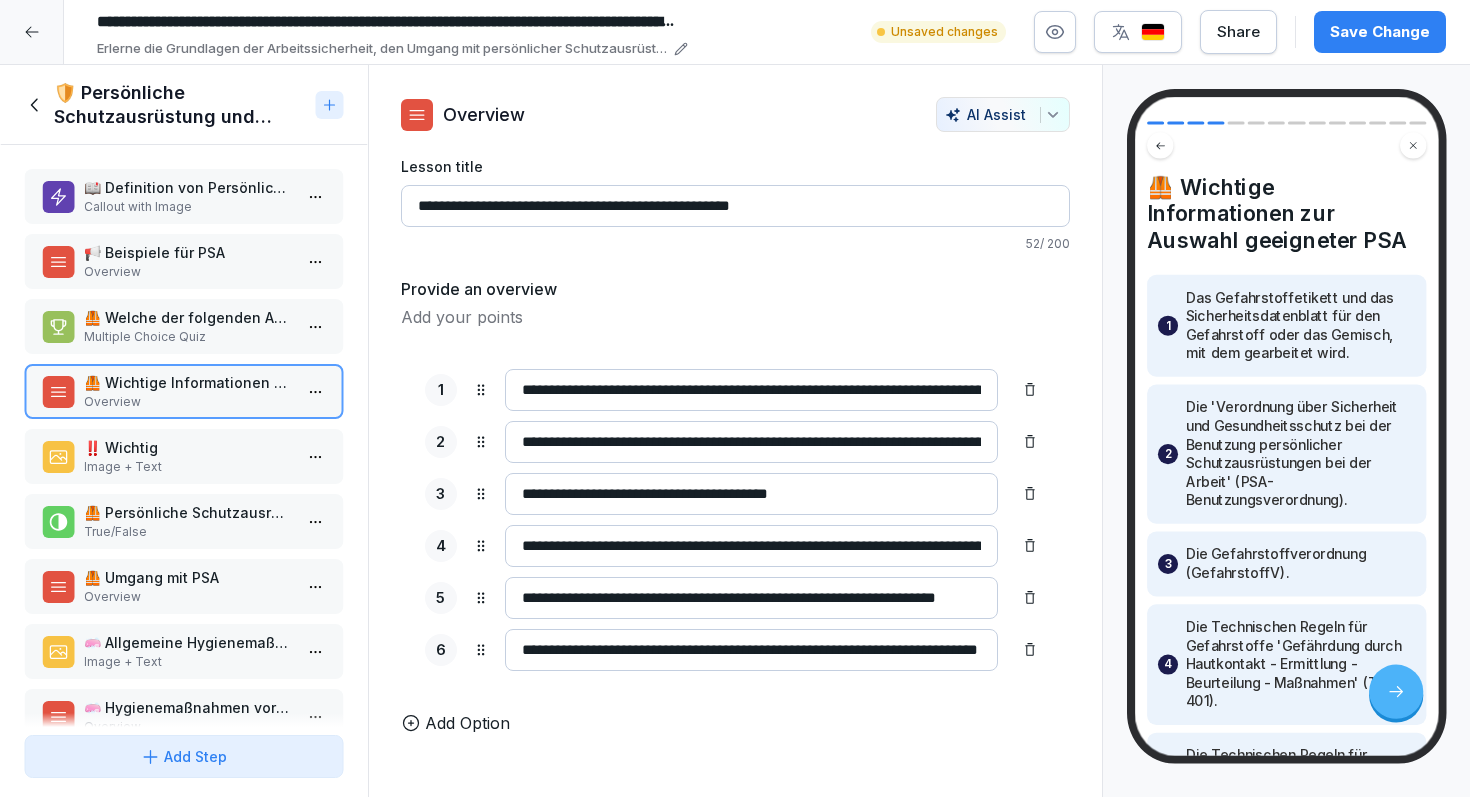 click on "**********" at bounding box center [735, 206] 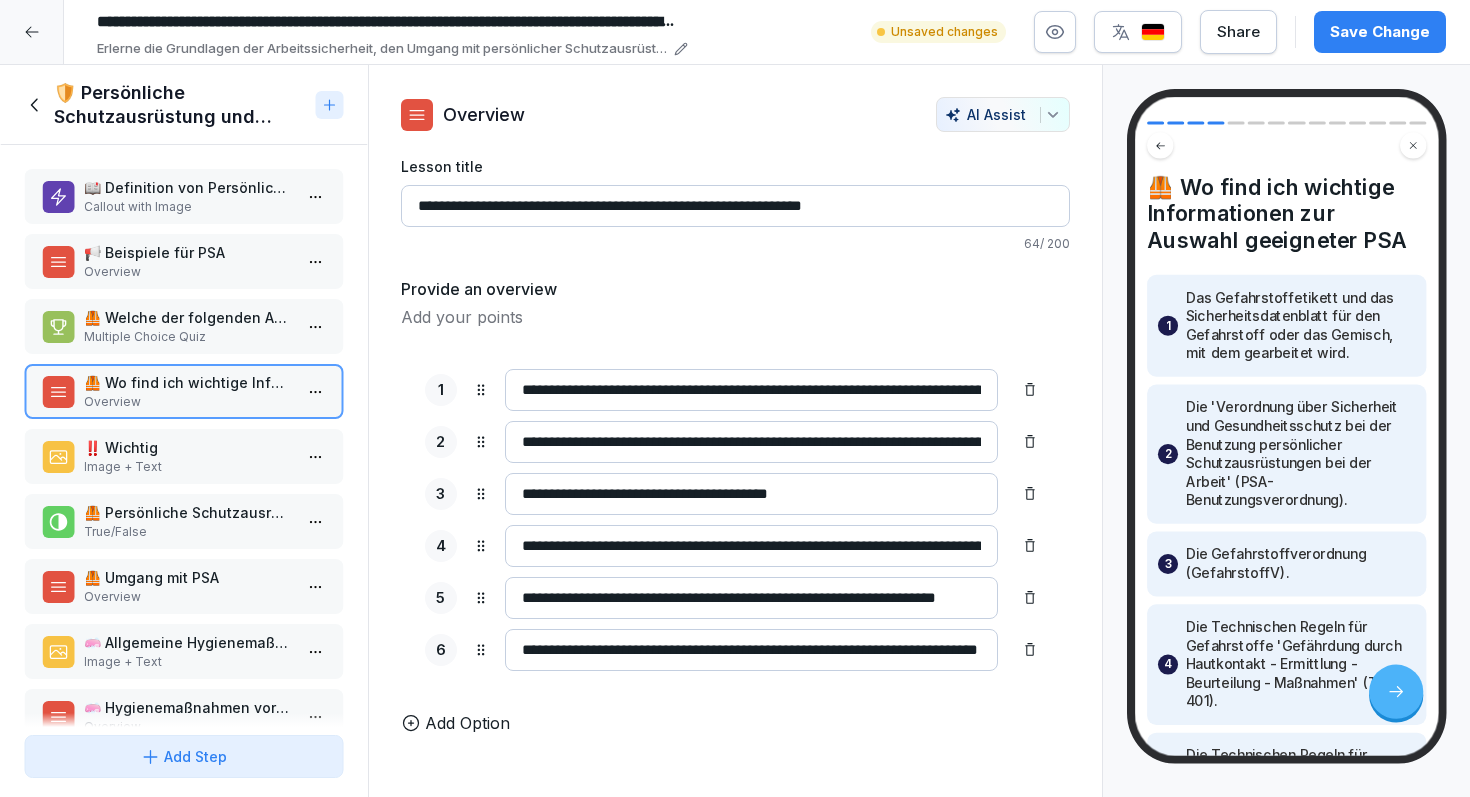click on "**********" at bounding box center (735, 206) 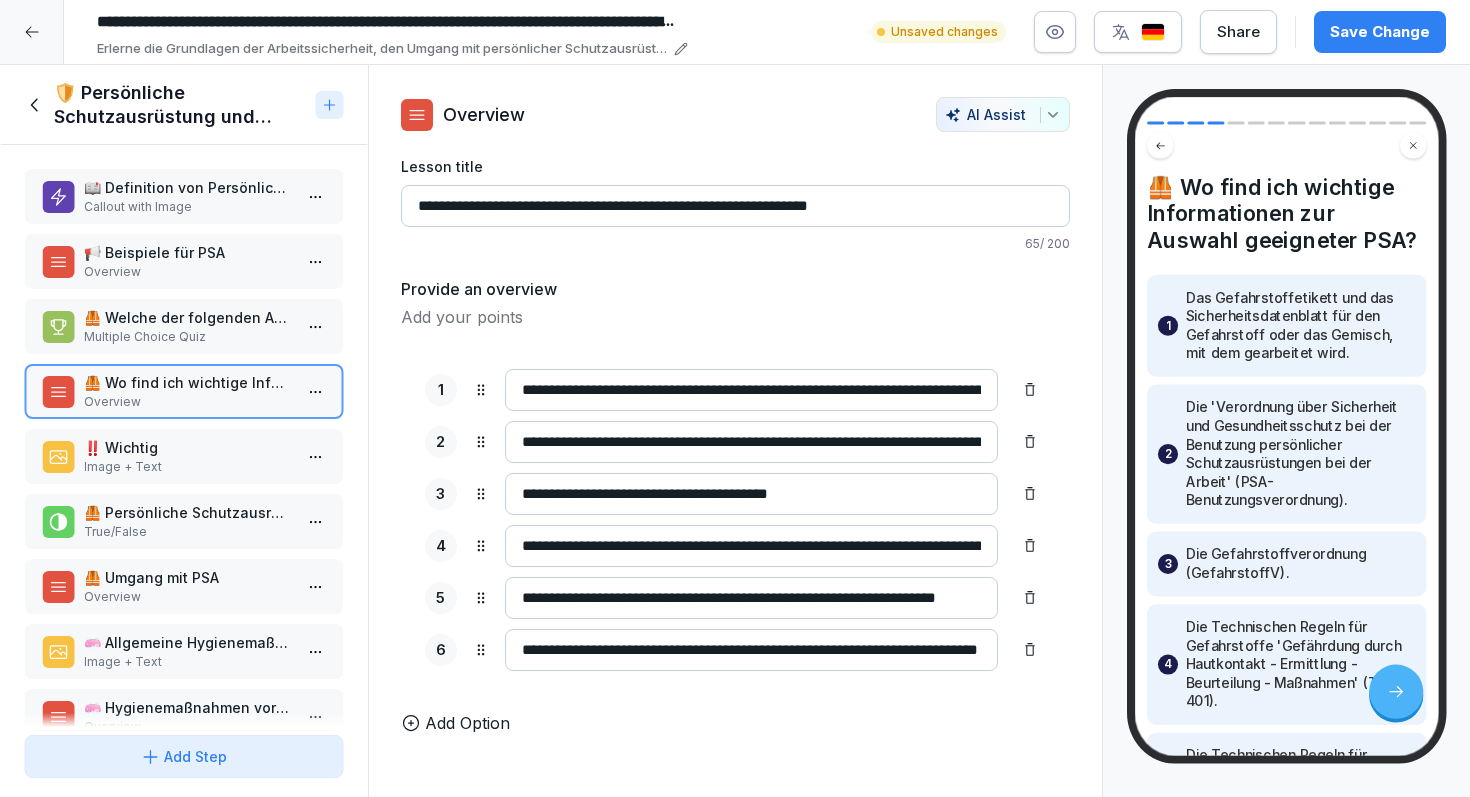 type on "**********" 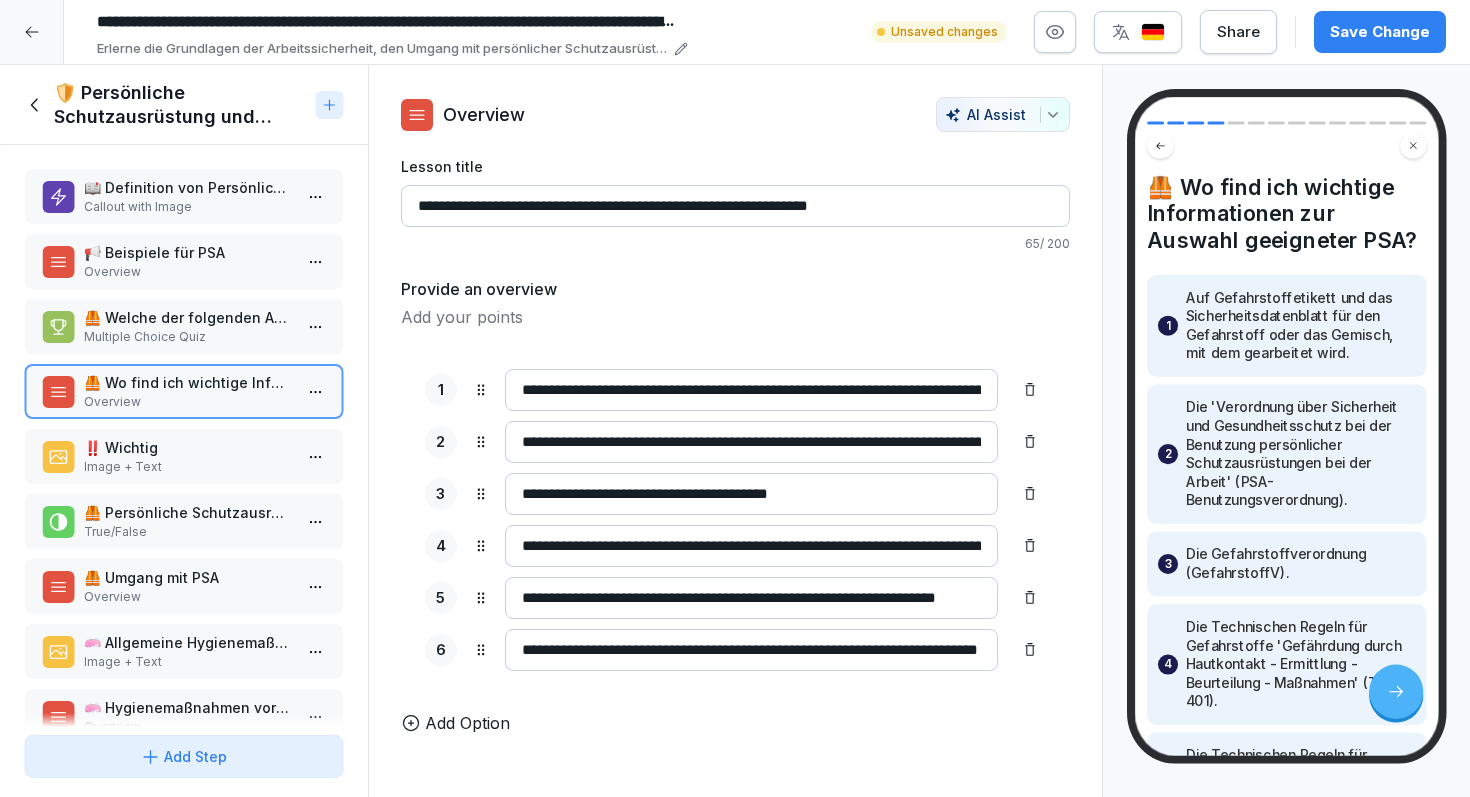 click on "**********" at bounding box center (751, 390) 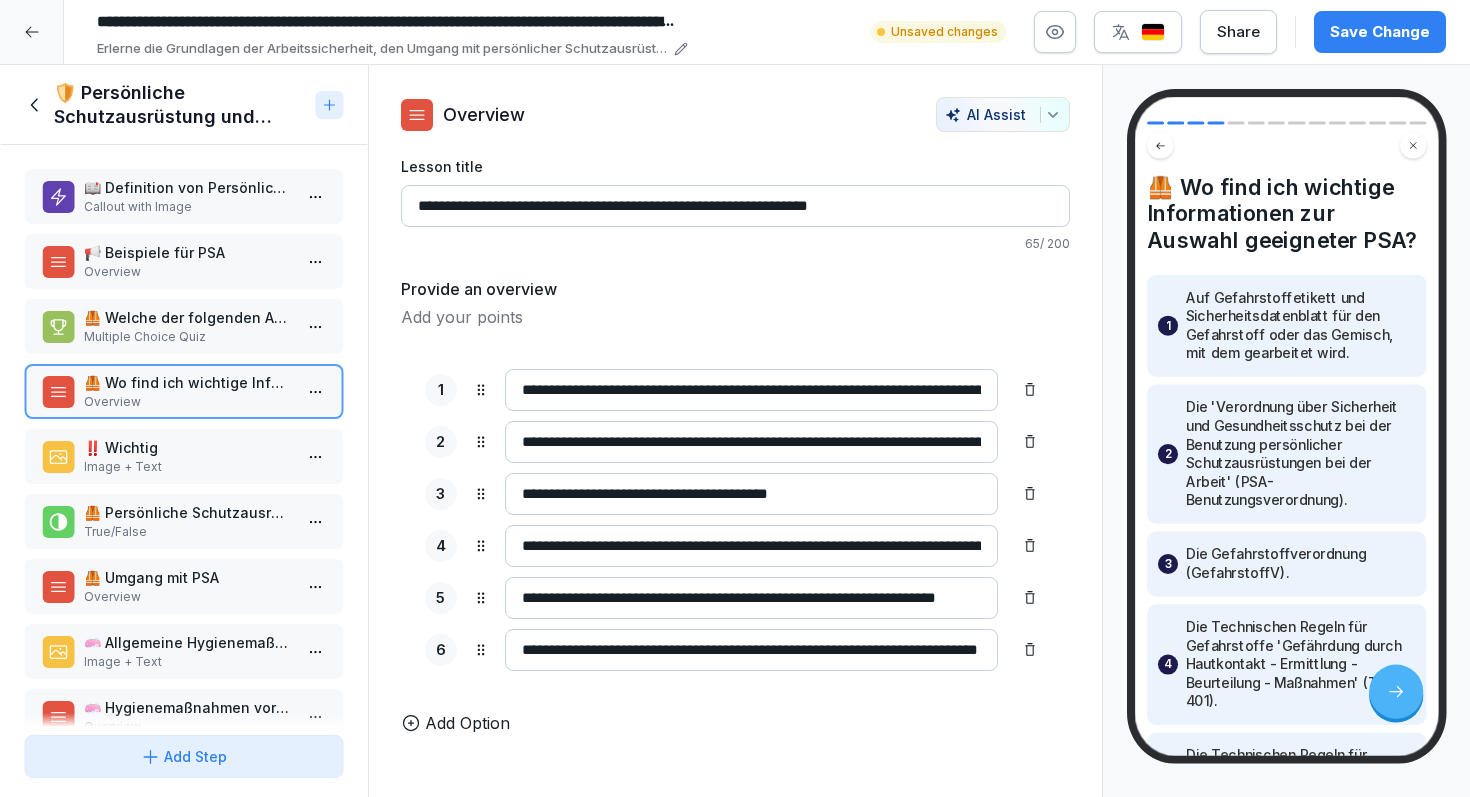 click on "**********" at bounding box center (751, 390) 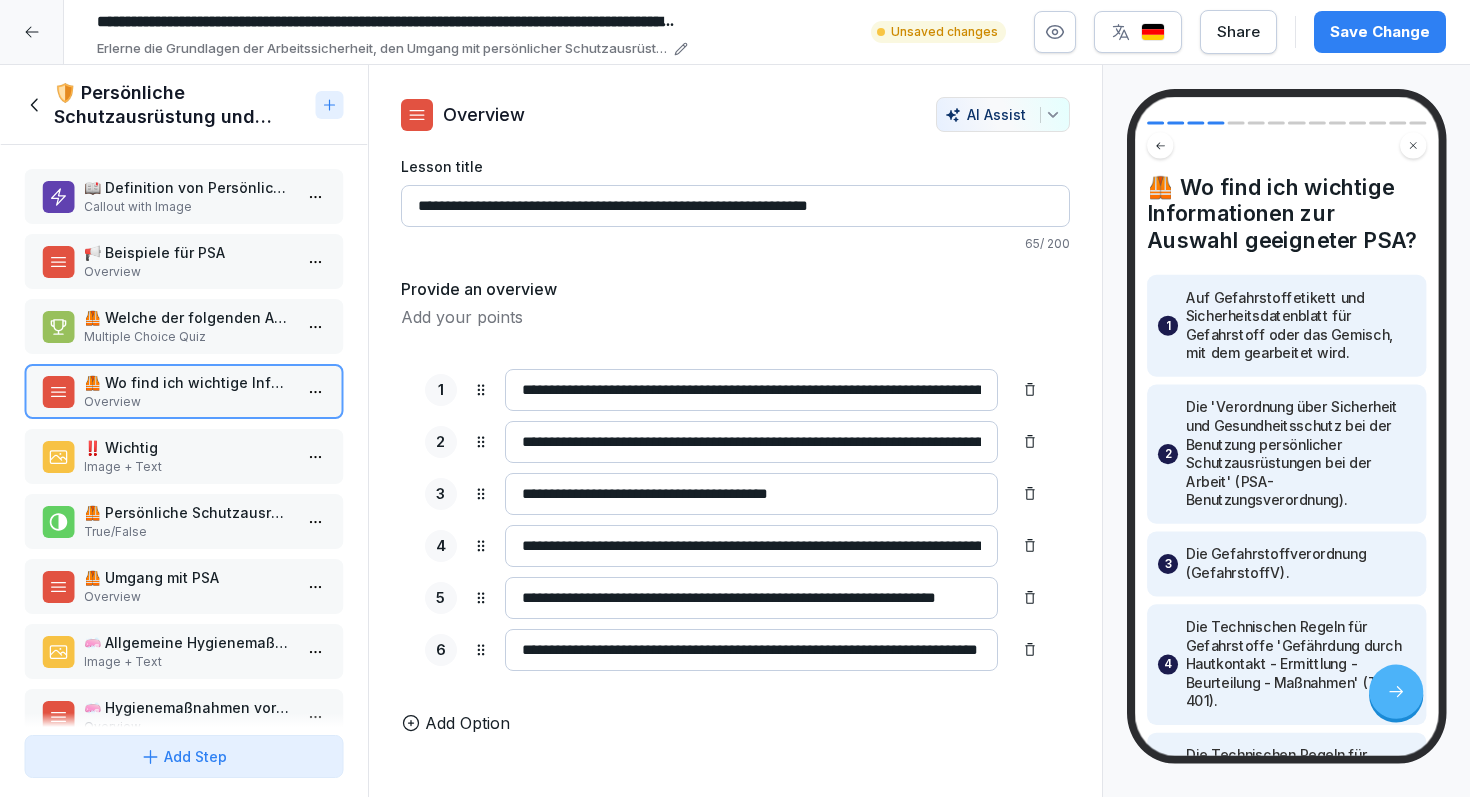 scroll, scrollTop: 0, scrollLeft: 222, axis: horizontal 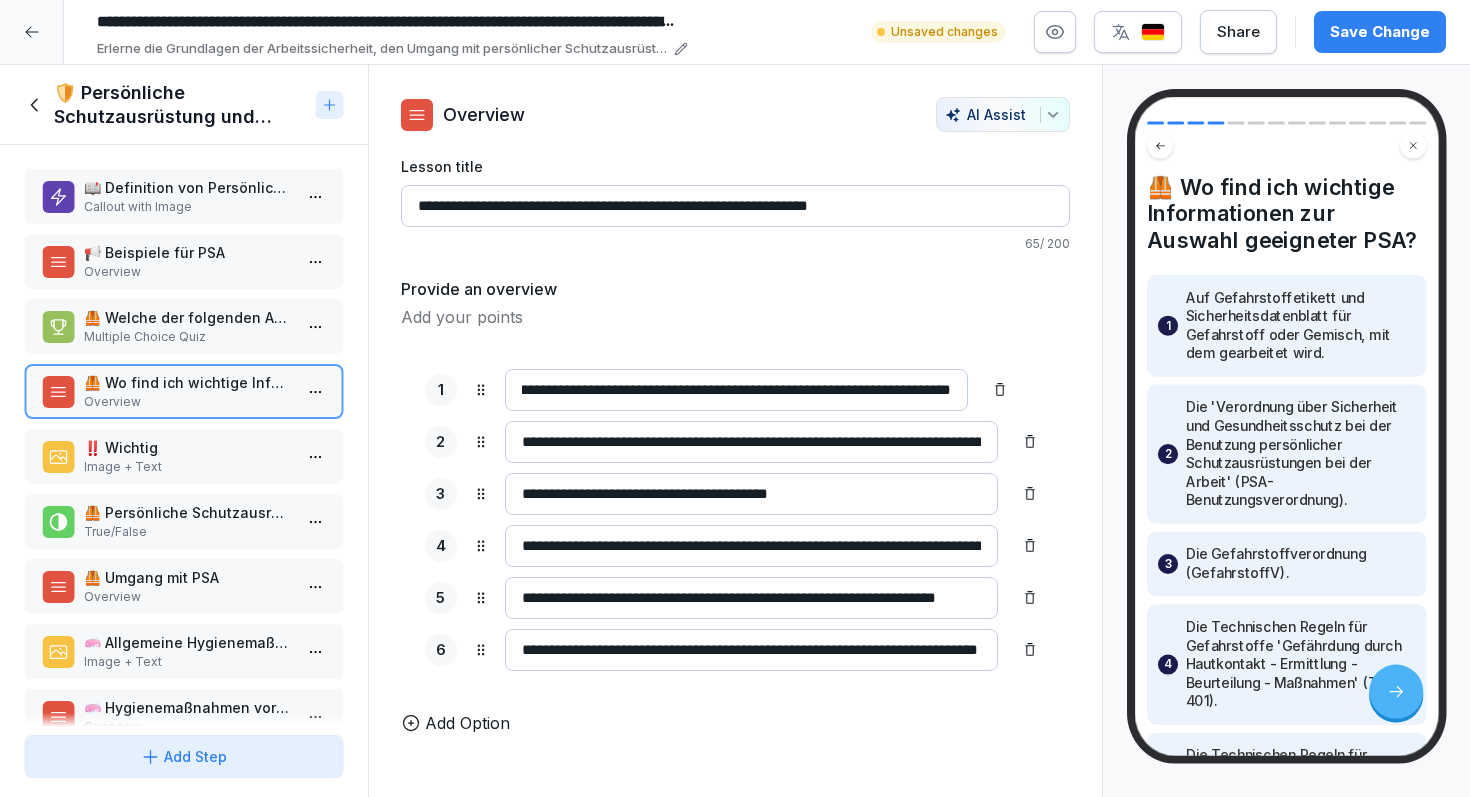 type on "**********" 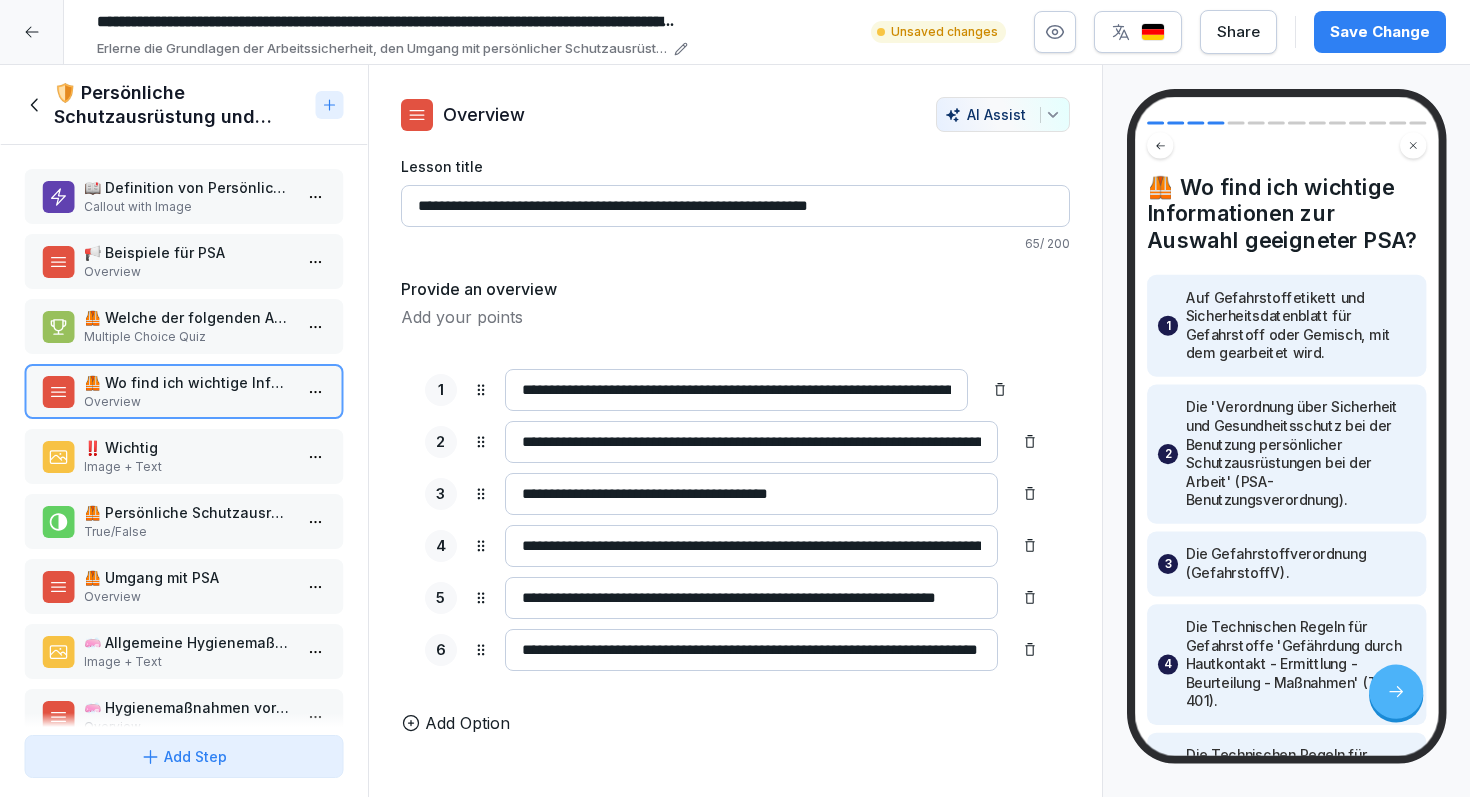drag, startPoint x: 522, startPoint y: 445, endPoint x: 547, endPoint y: 446, distance: 25.019993 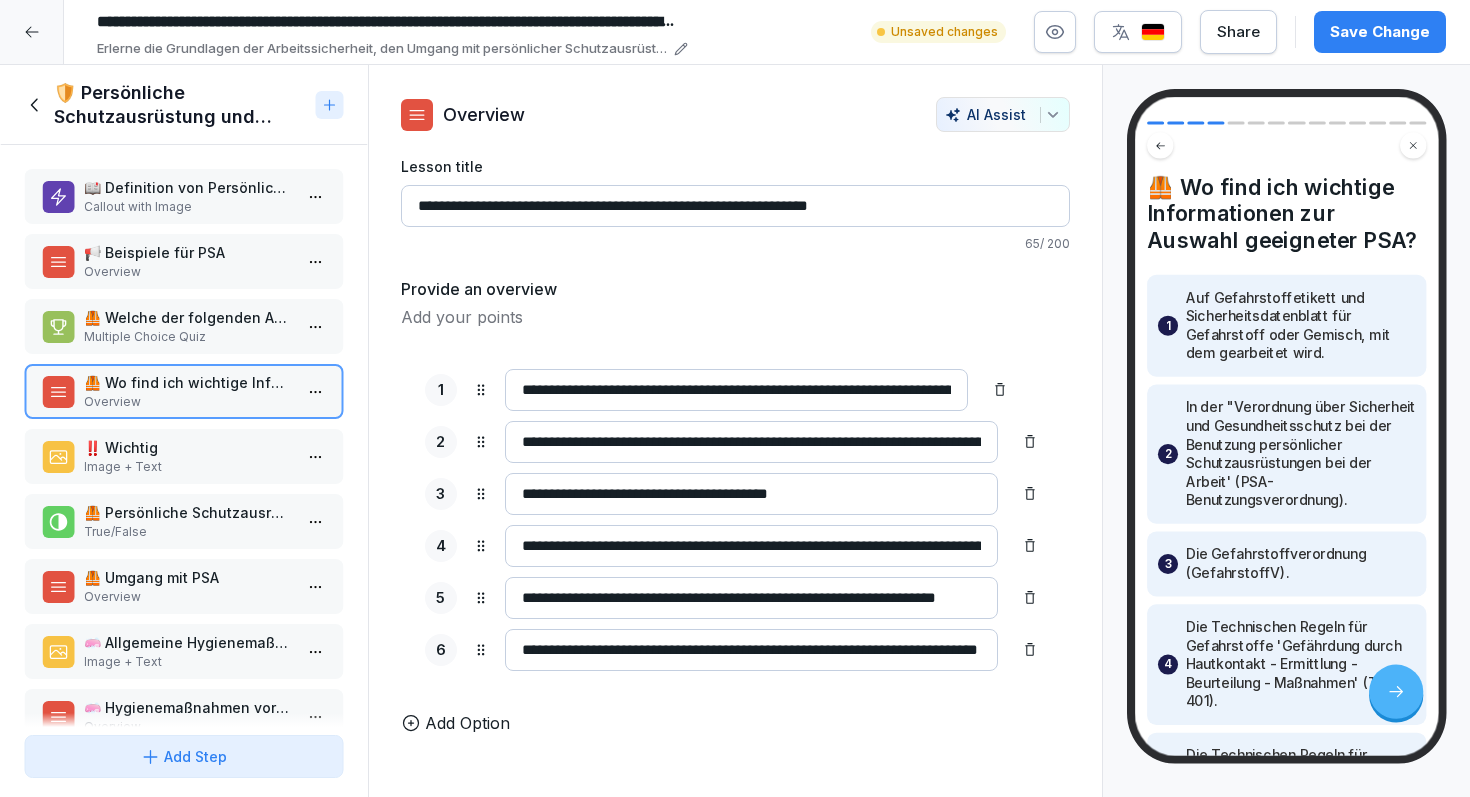 click on "**********" at bounding box center [751, 442] 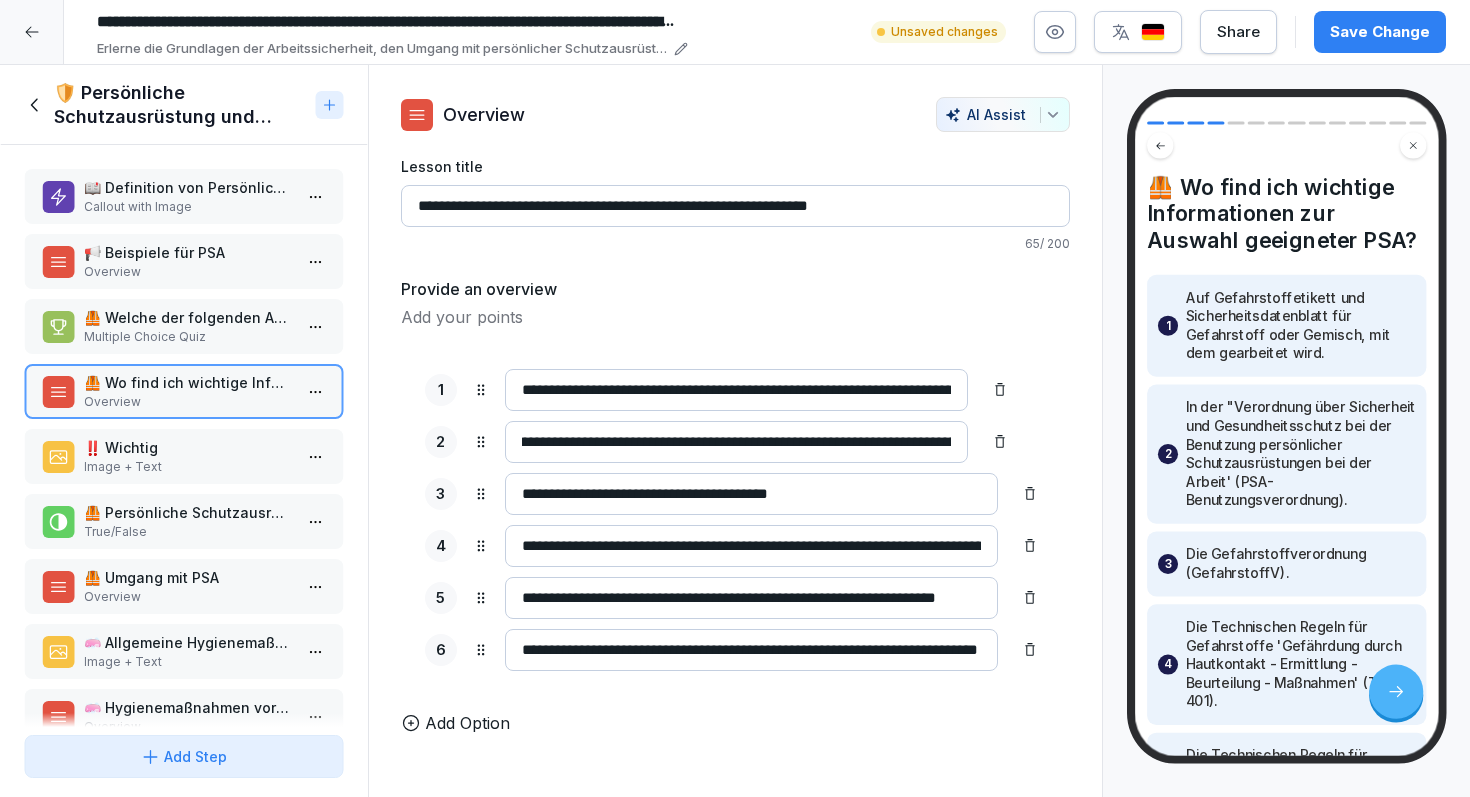 scroll, scrollTop: 0, scrollLeft: 655, axis: horizontal 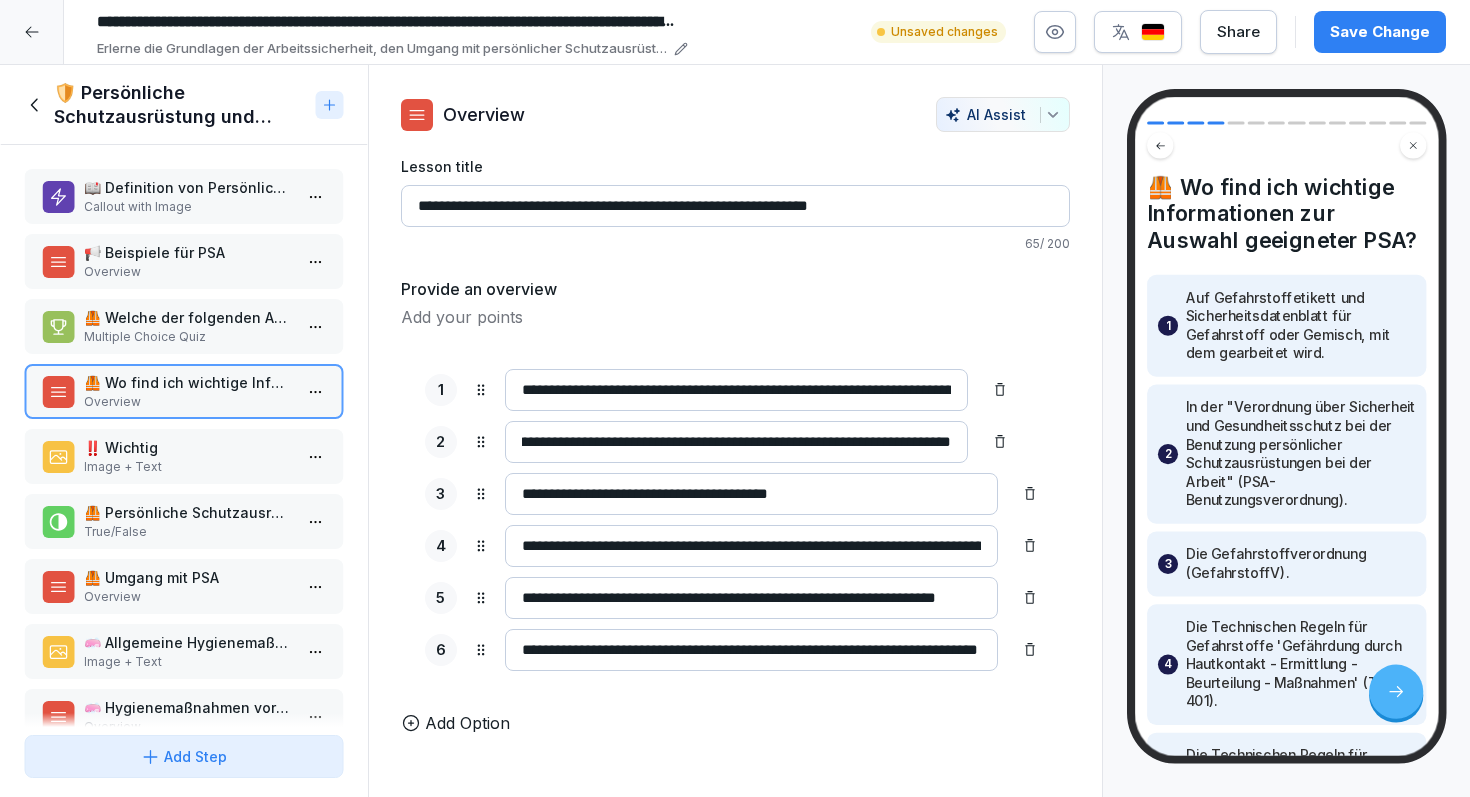 type on "**********" 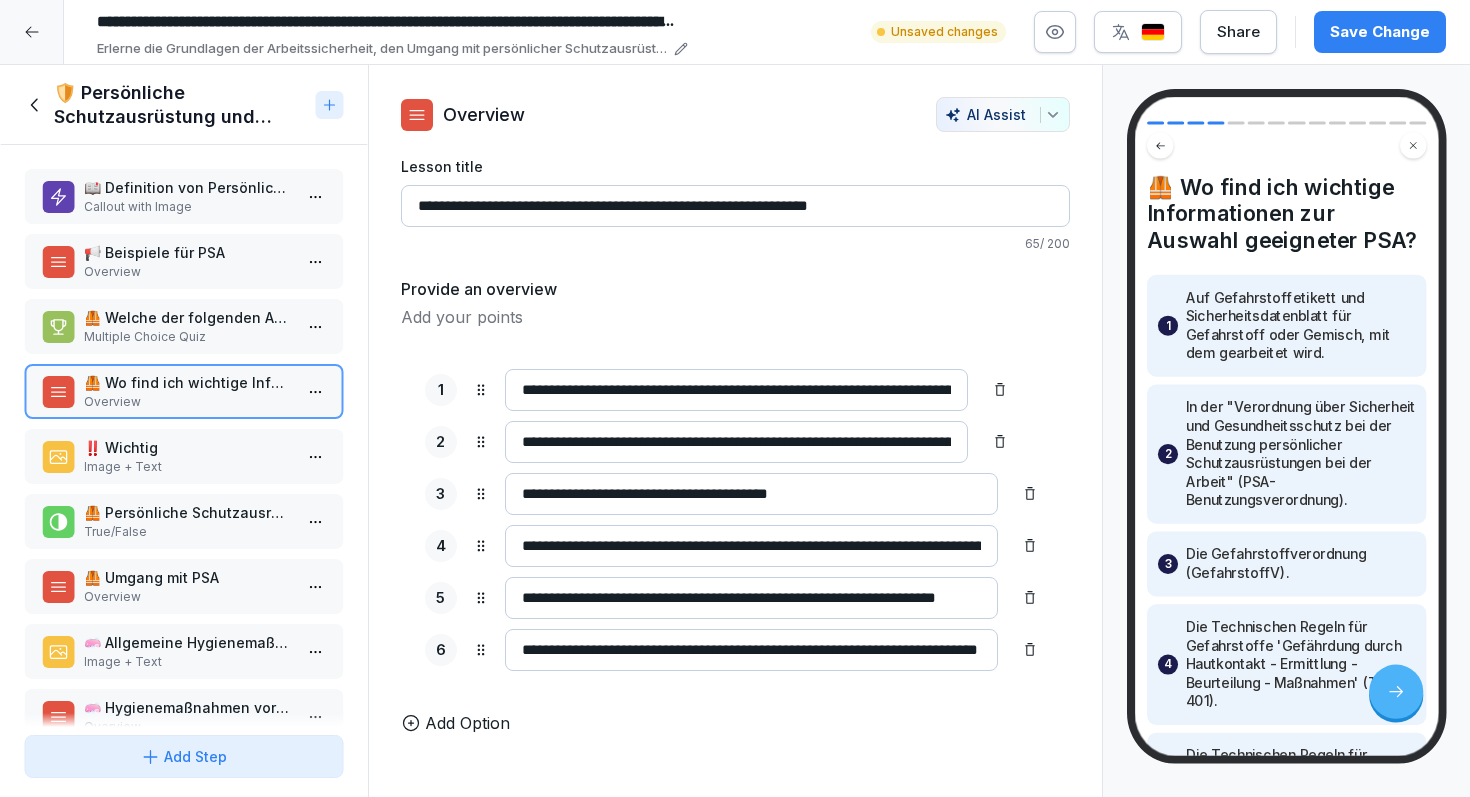 drag, startPoint x: 522, startPoint y: 489, endPoint x: 549, endPoint y: 491, distance: 27.073973 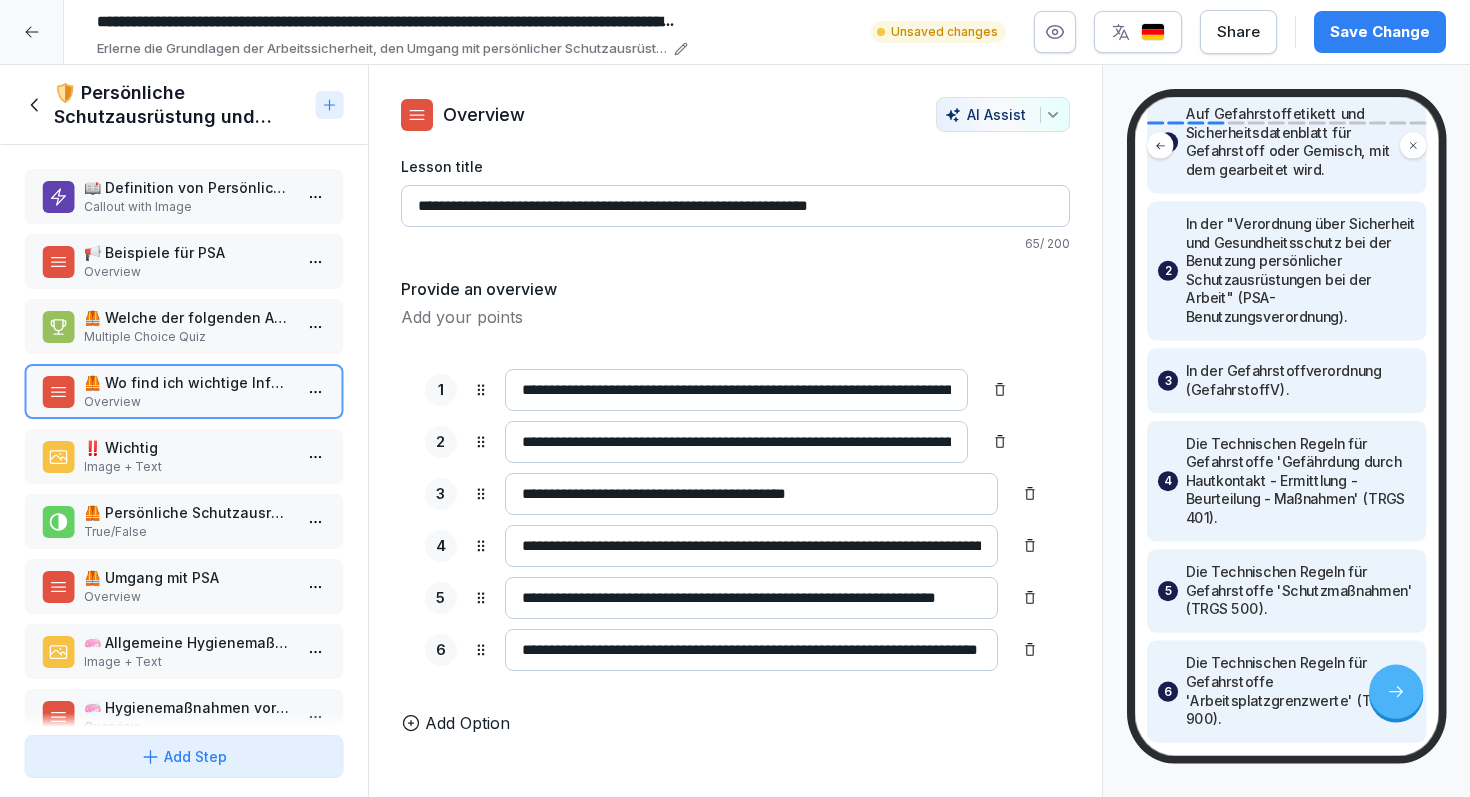 scroll, scrollTop: 247, scrollLeft: 0, axis: vertical 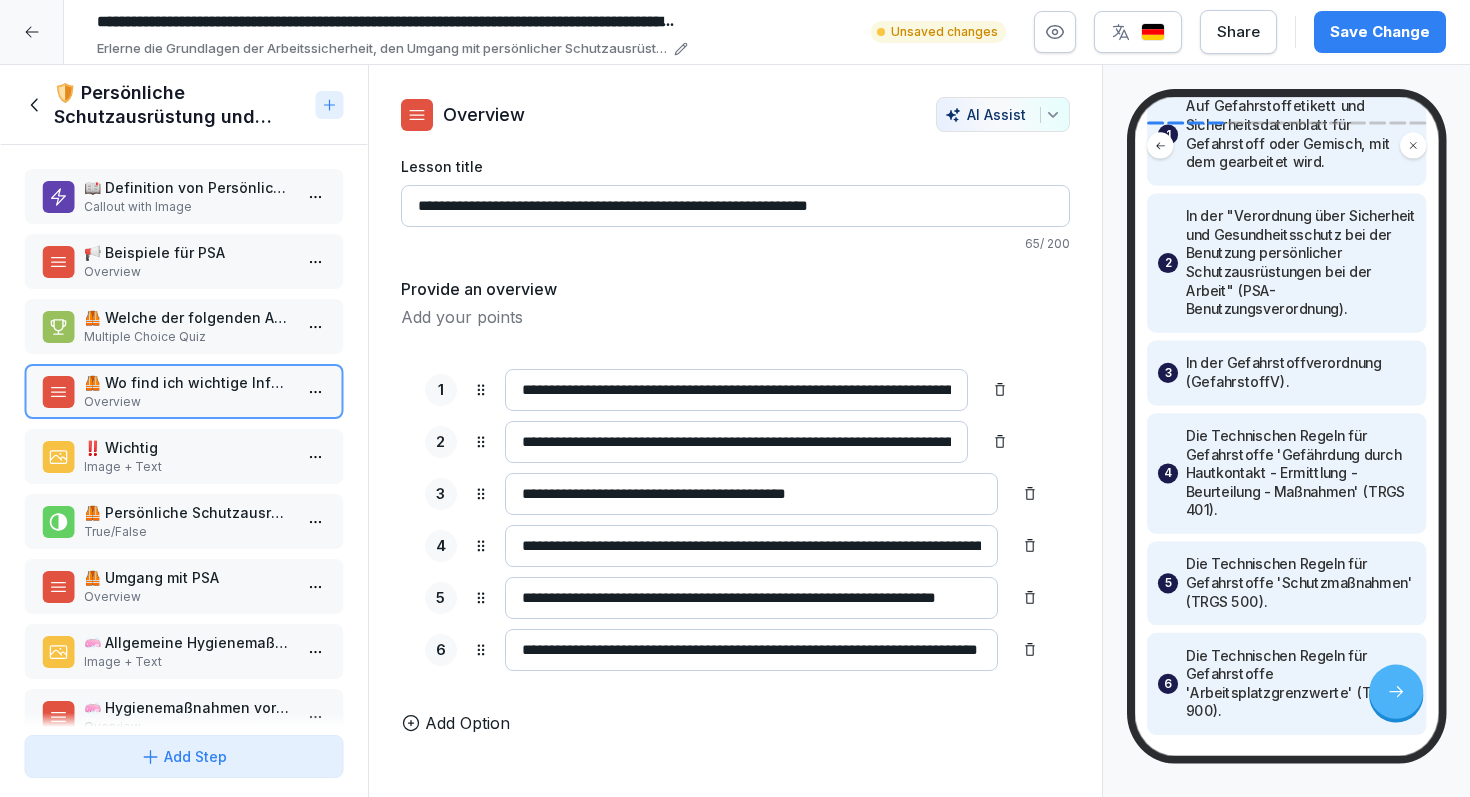 type on "**********" 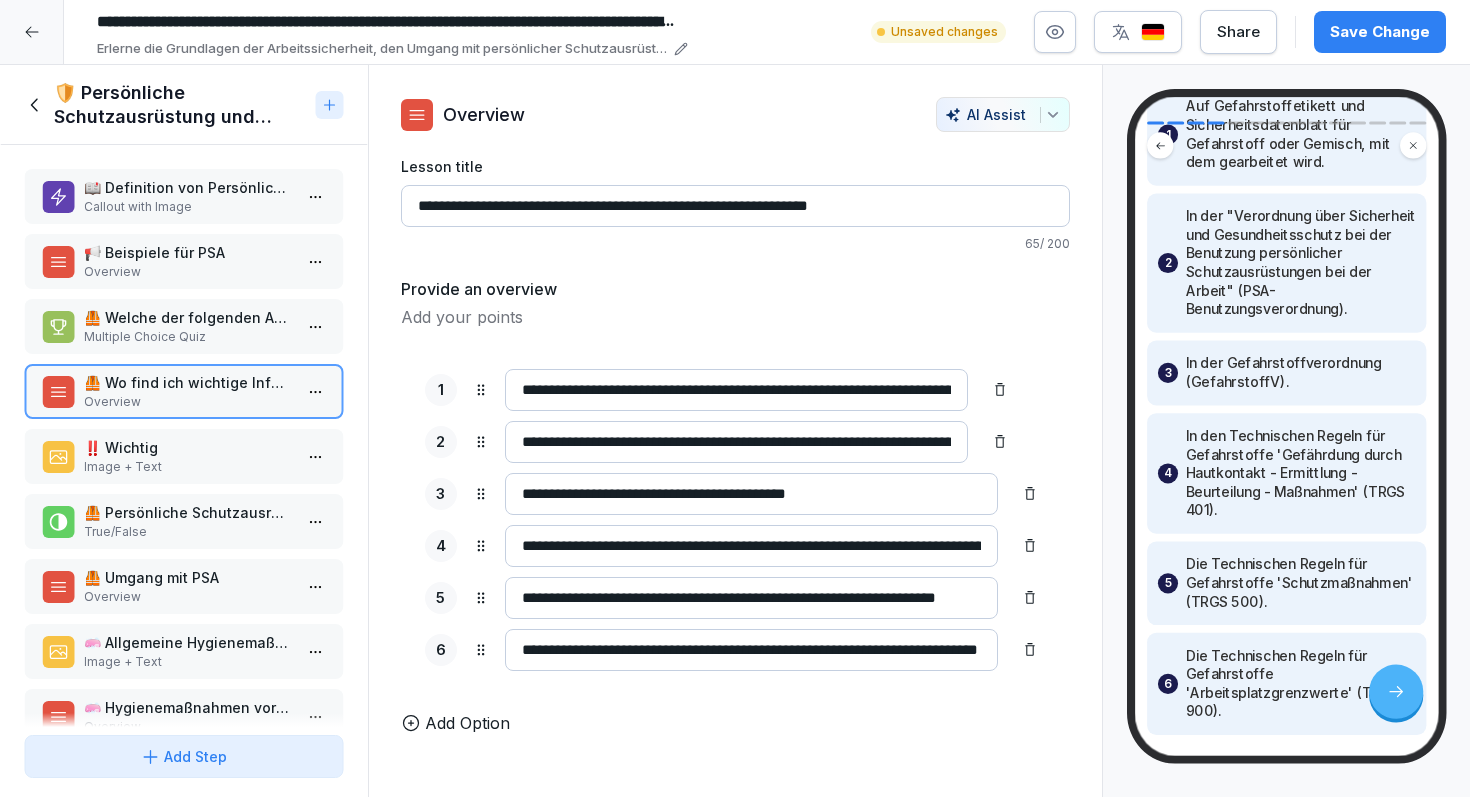 type on "**********" 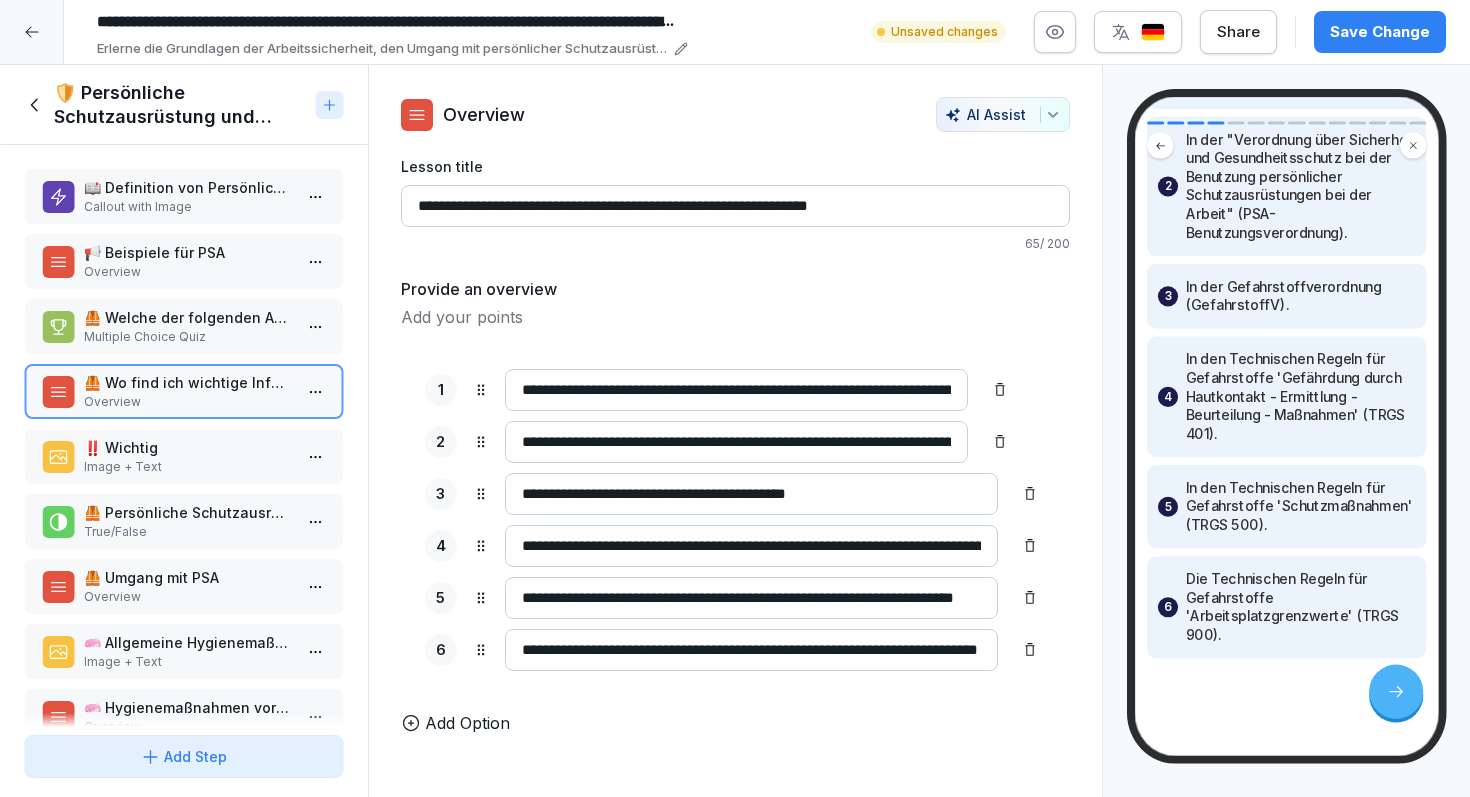 scroll, scrollTop: 348, scrollLeft: 0, axis: vertical 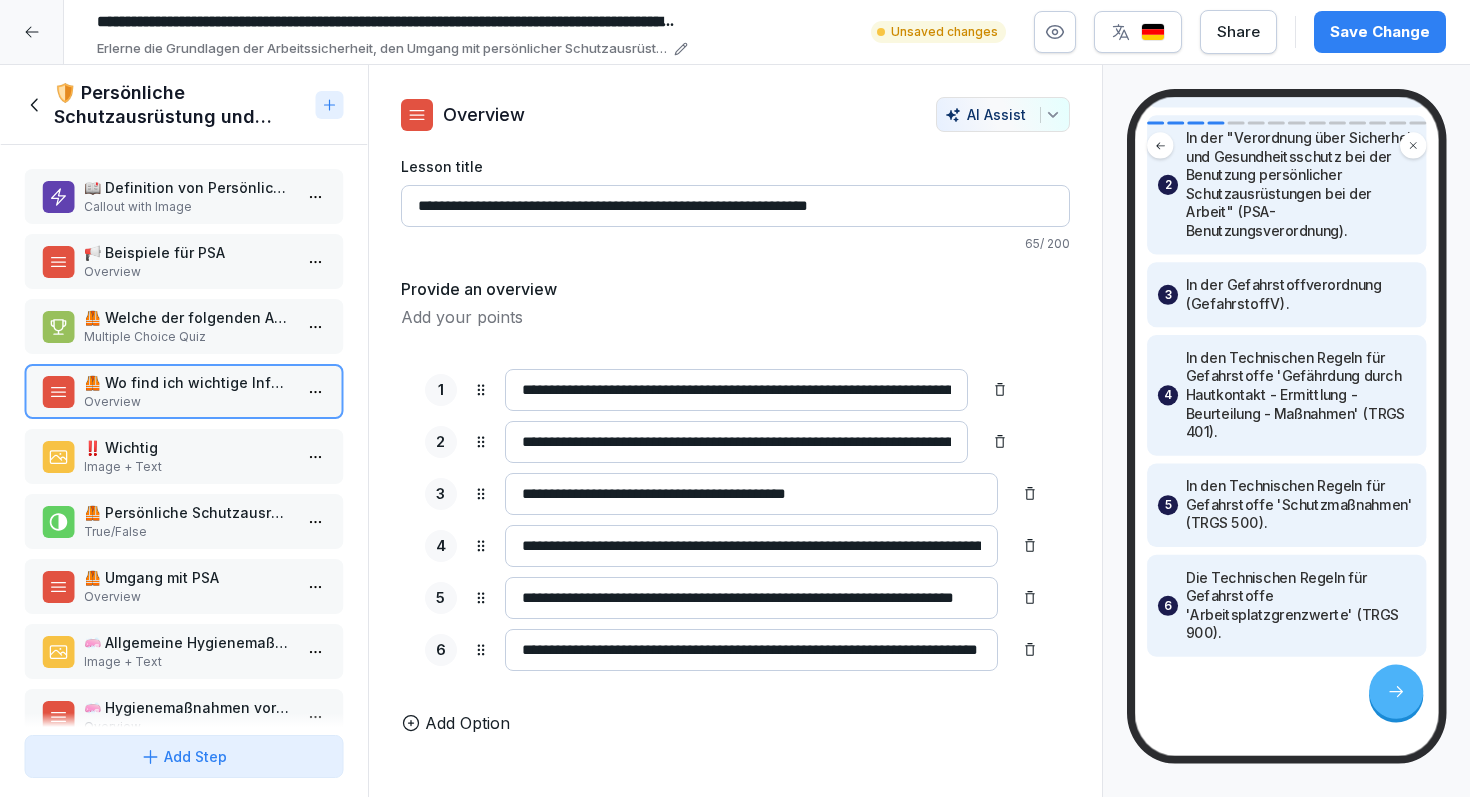 type on "**********" 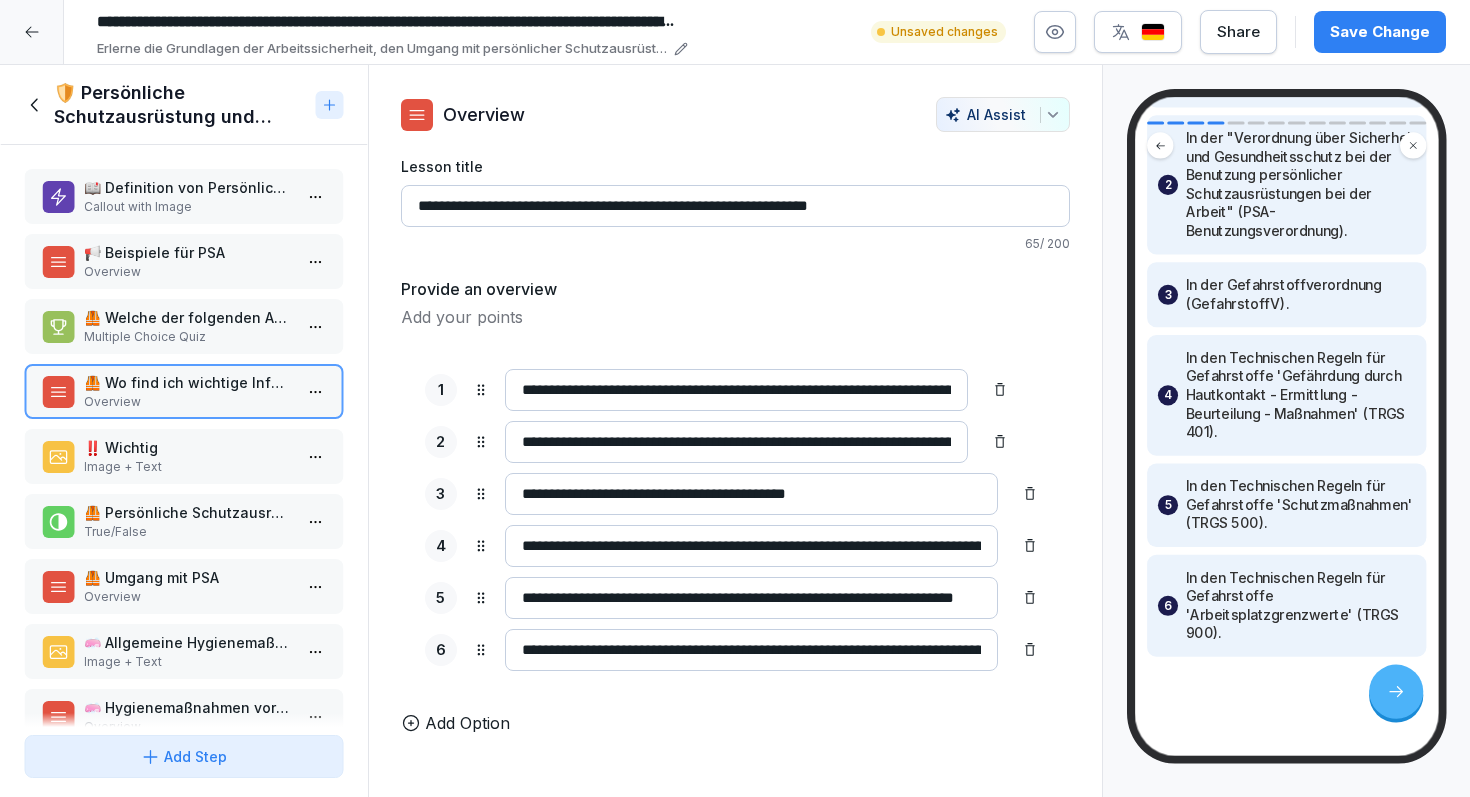 type on "**********" 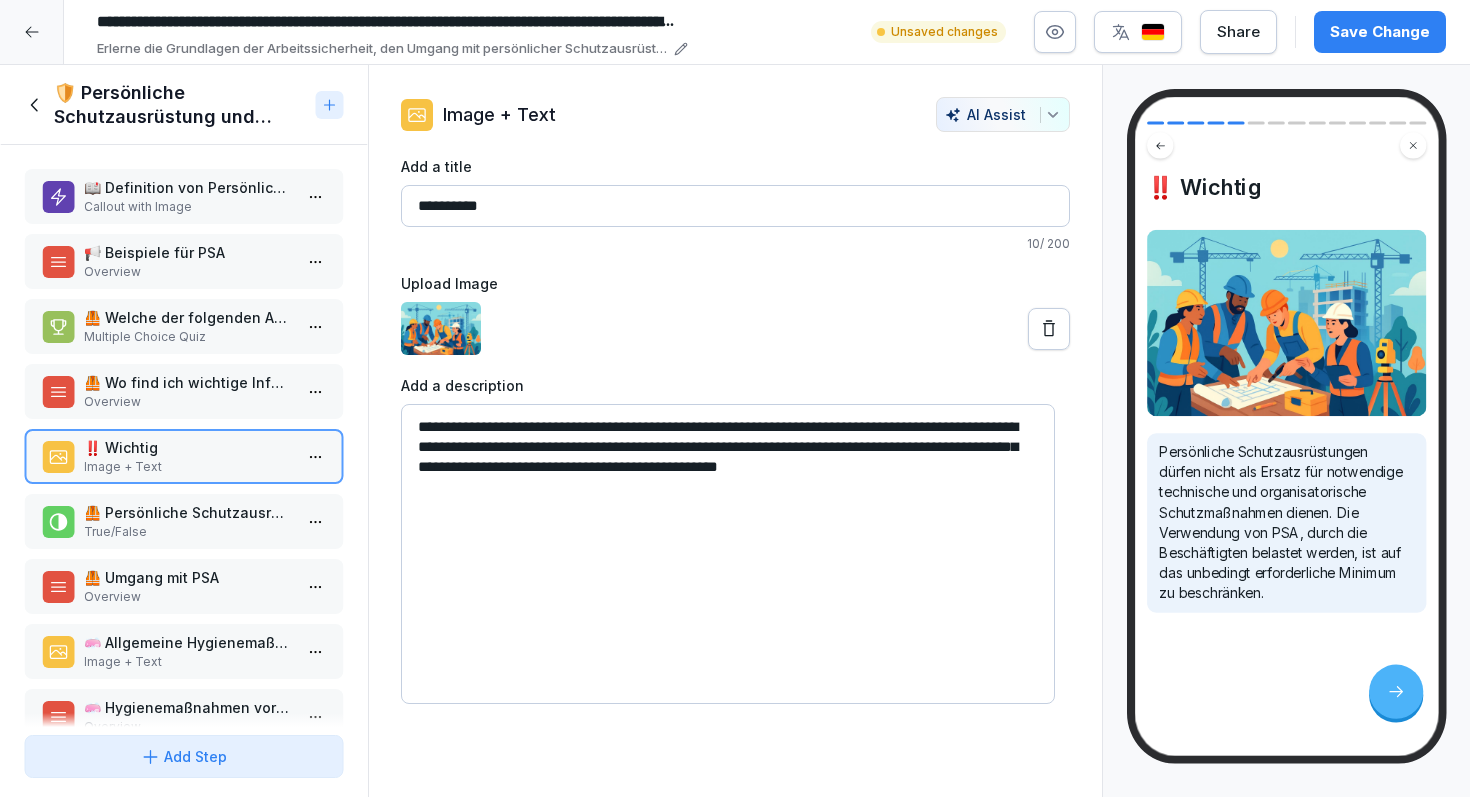 click on "**********" at bounding box center (728, 554) 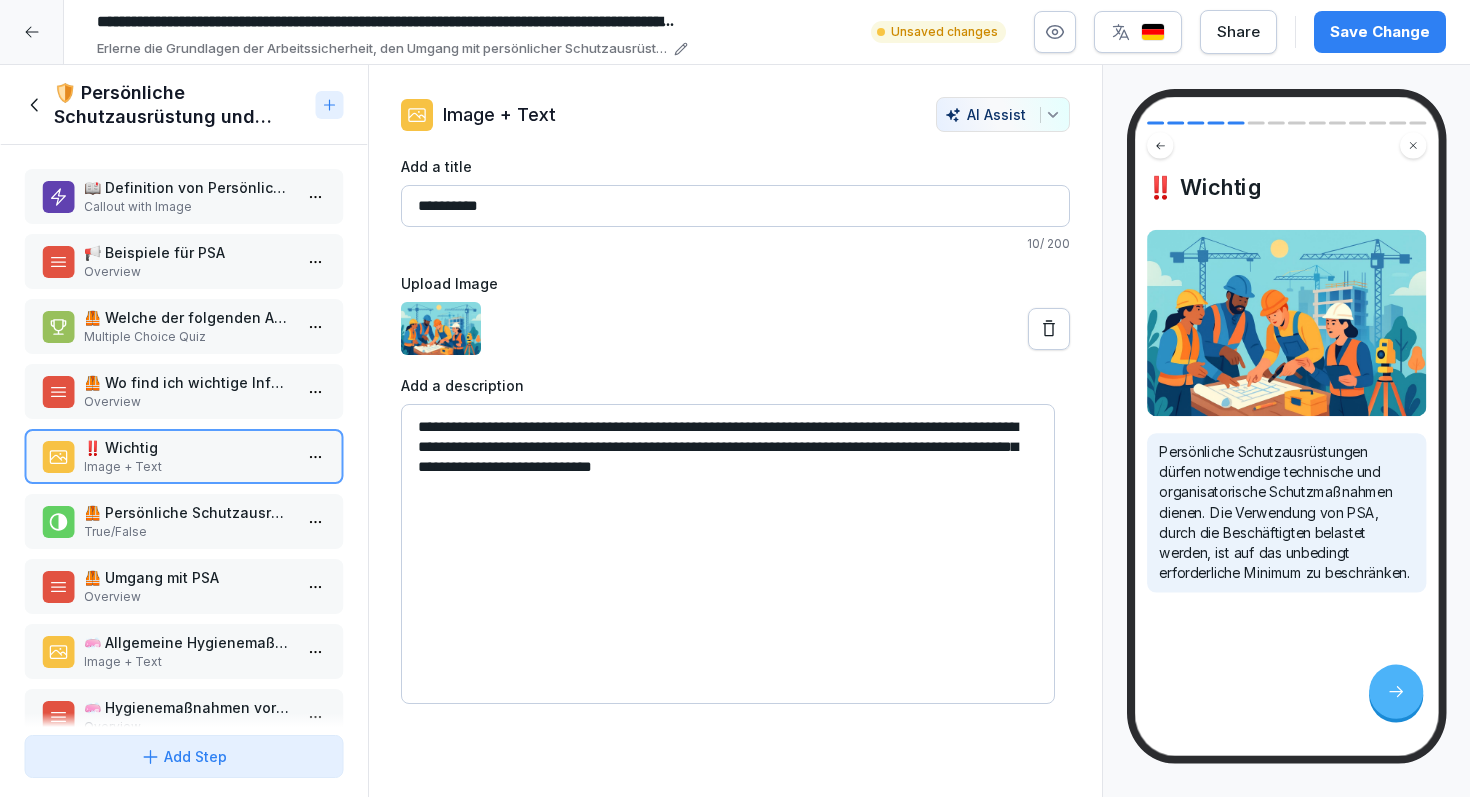 click on "**********" at bounding box center [728, 554] 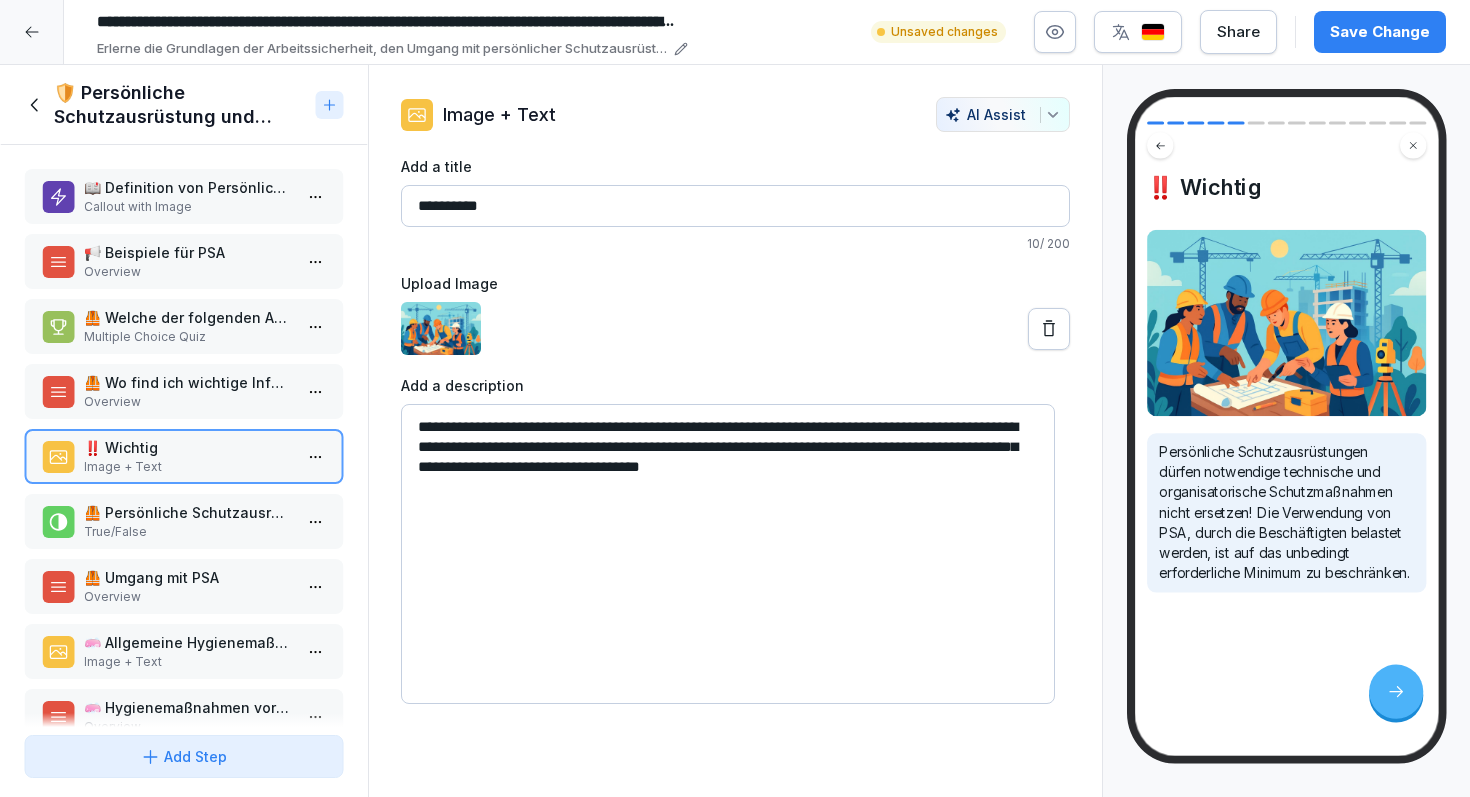 click on "**********" at bounding box center [728, 554] 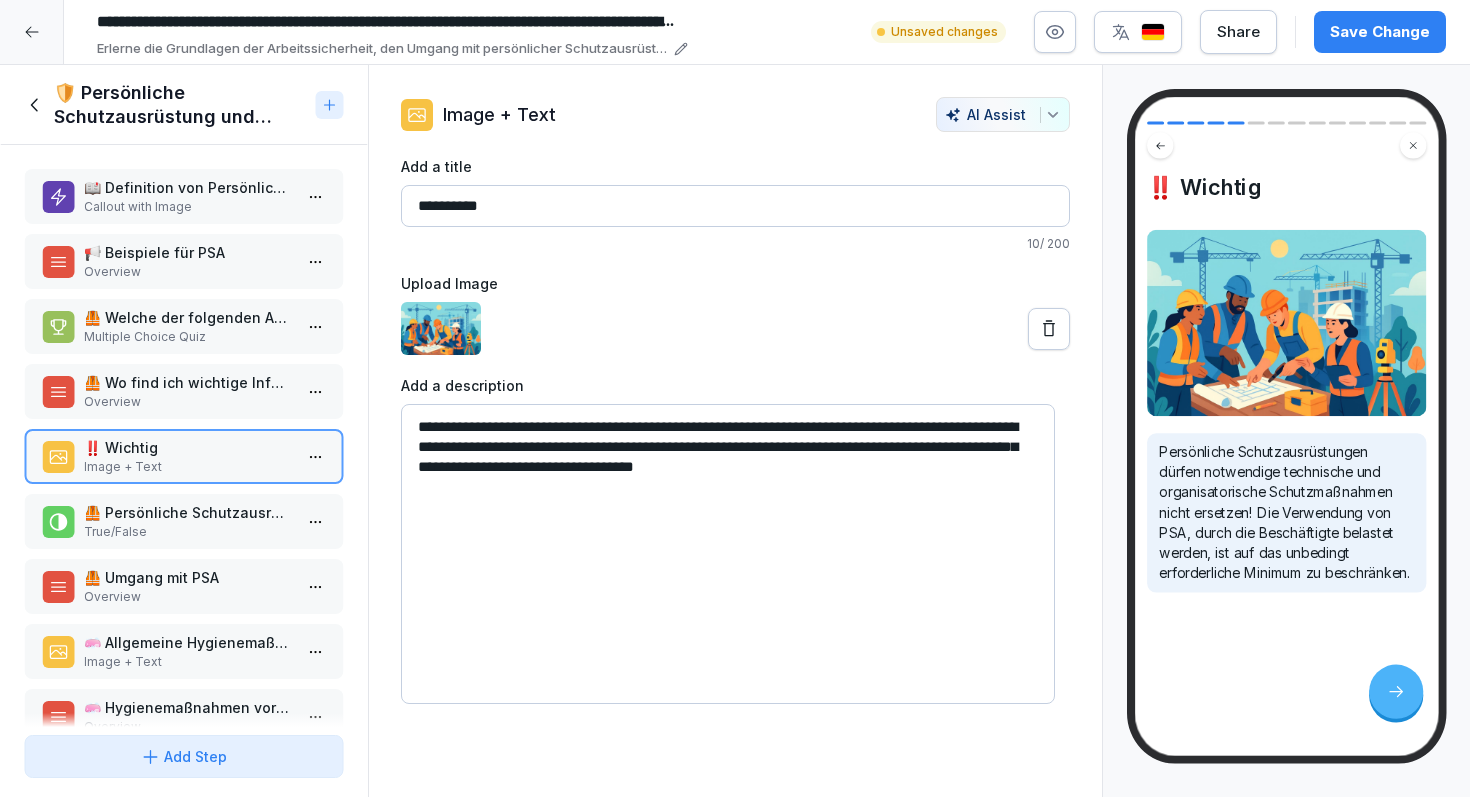 click on "**********" at bounding box center [728, 554] 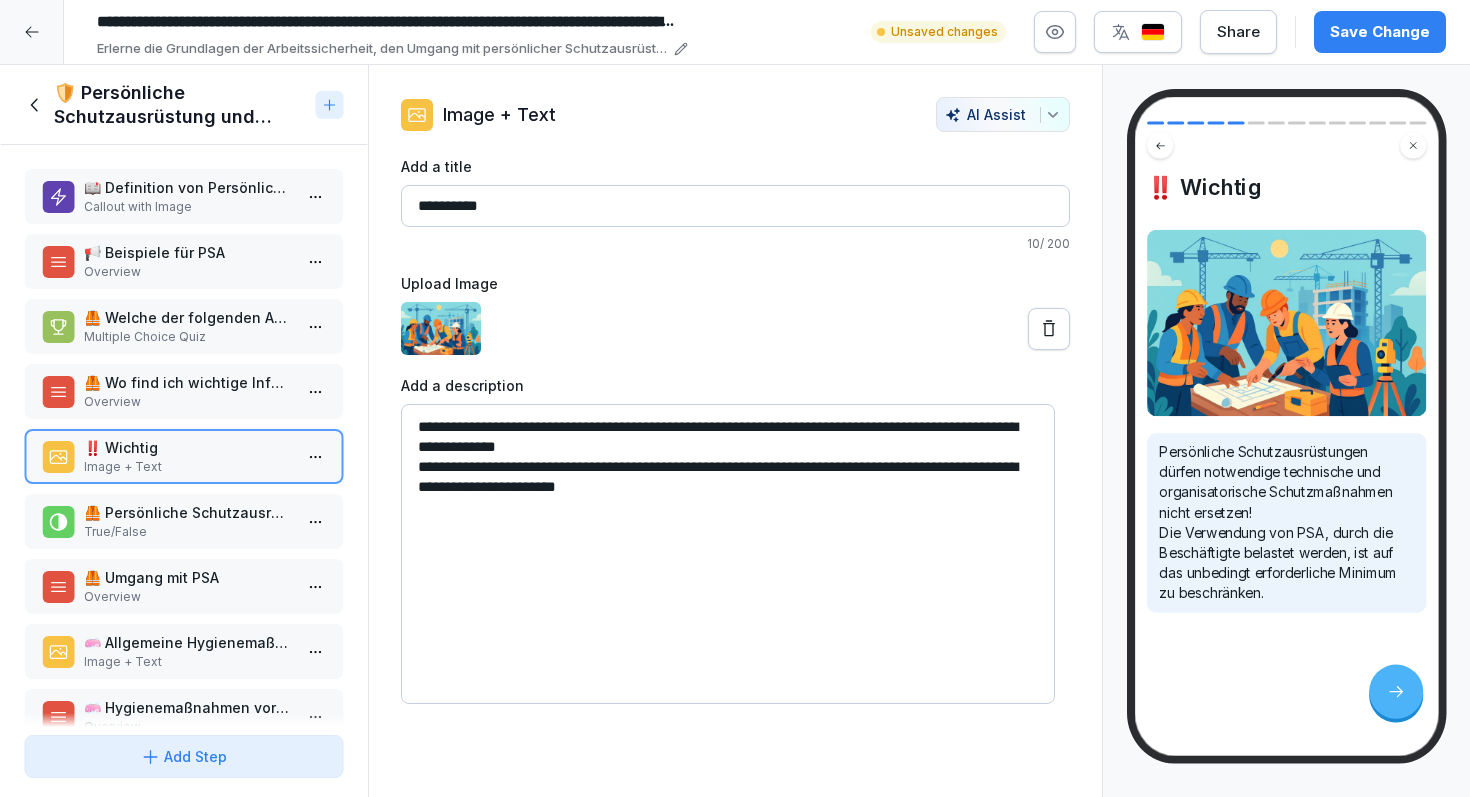 click on "**********" at bounding box center (728, 554) 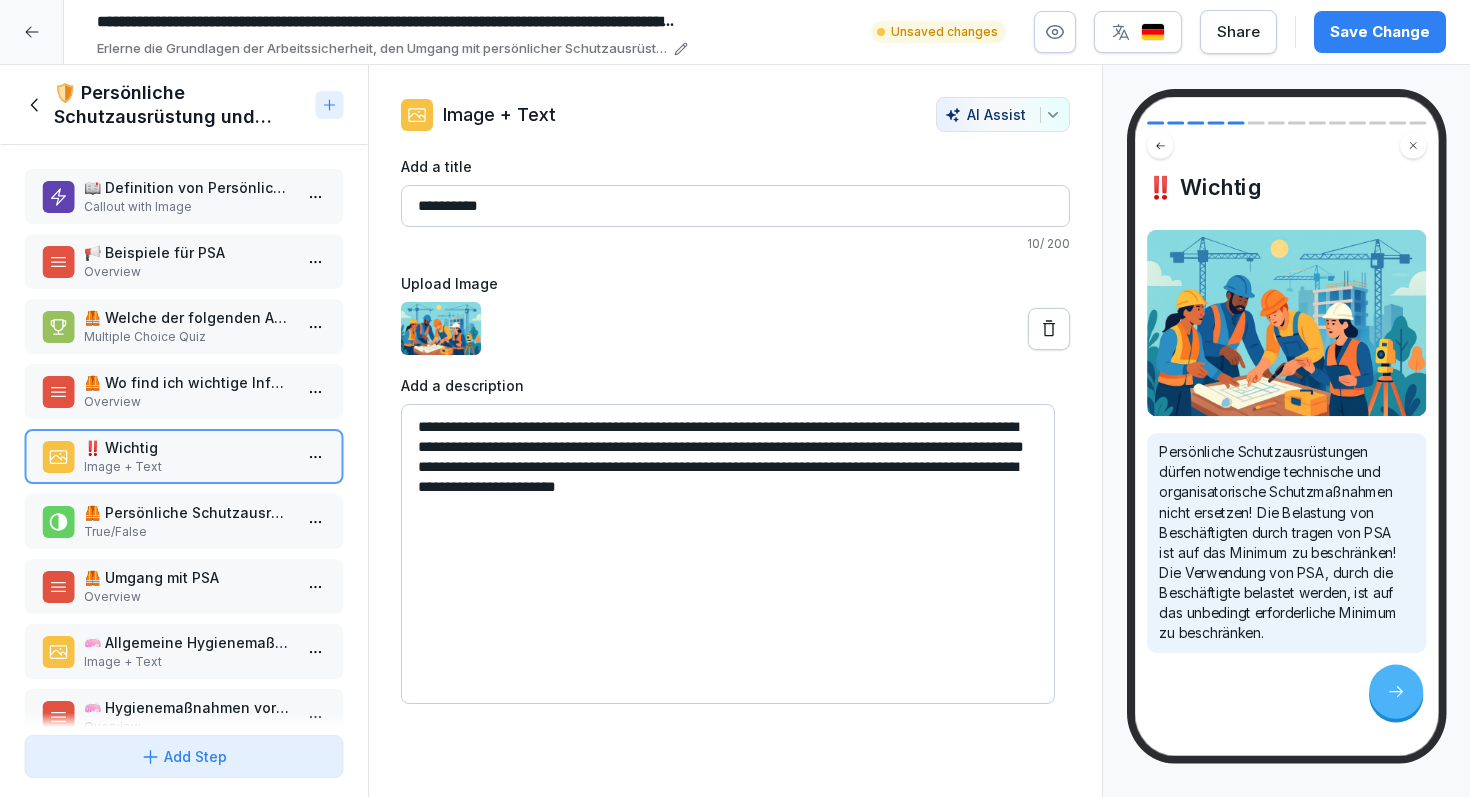 drag, startPoint x: 812, startPoint y: 514, endPoint x: 412, endPoint y: 490, distance: 400.71936 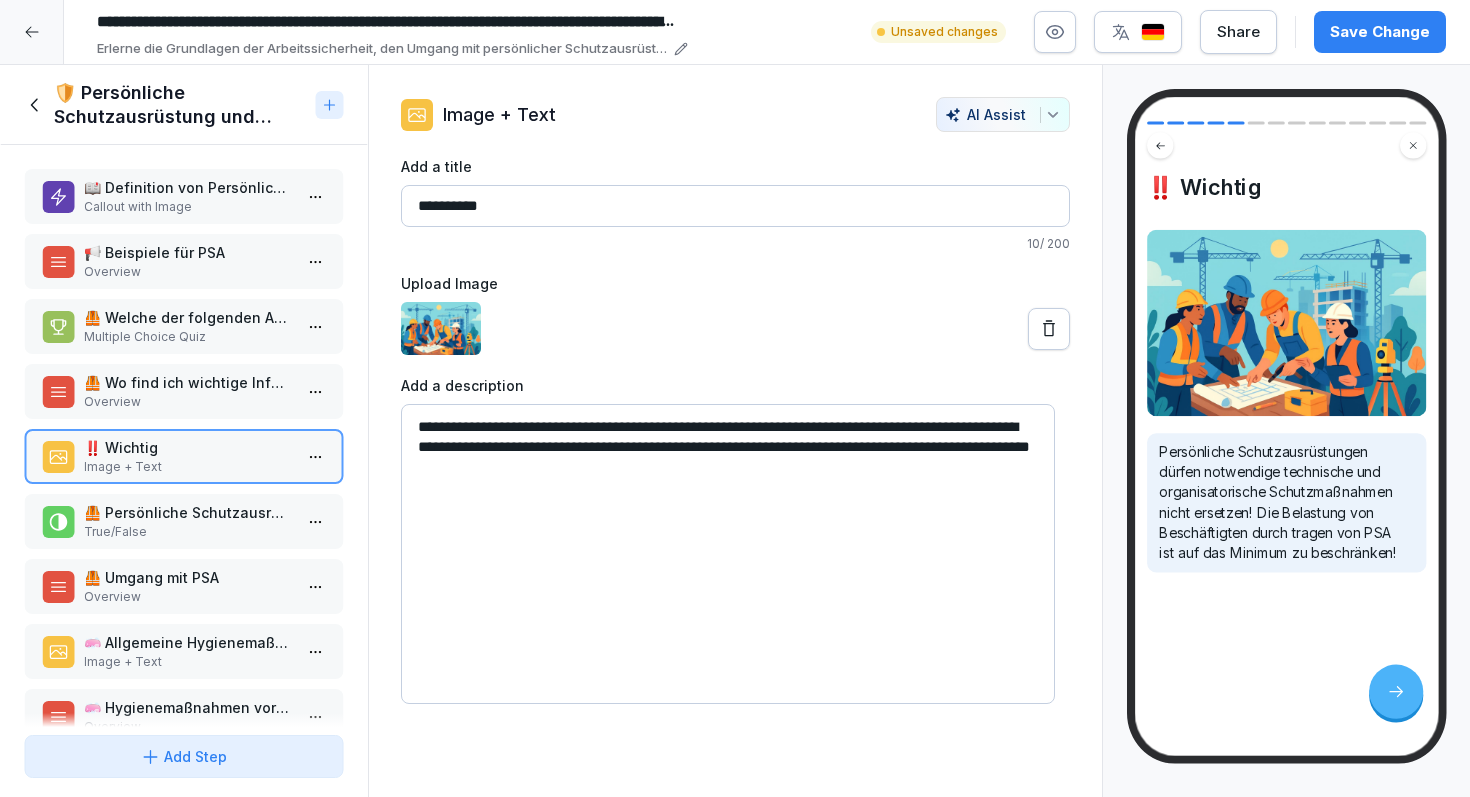 click on "**********" at bounding box center (728, 554) 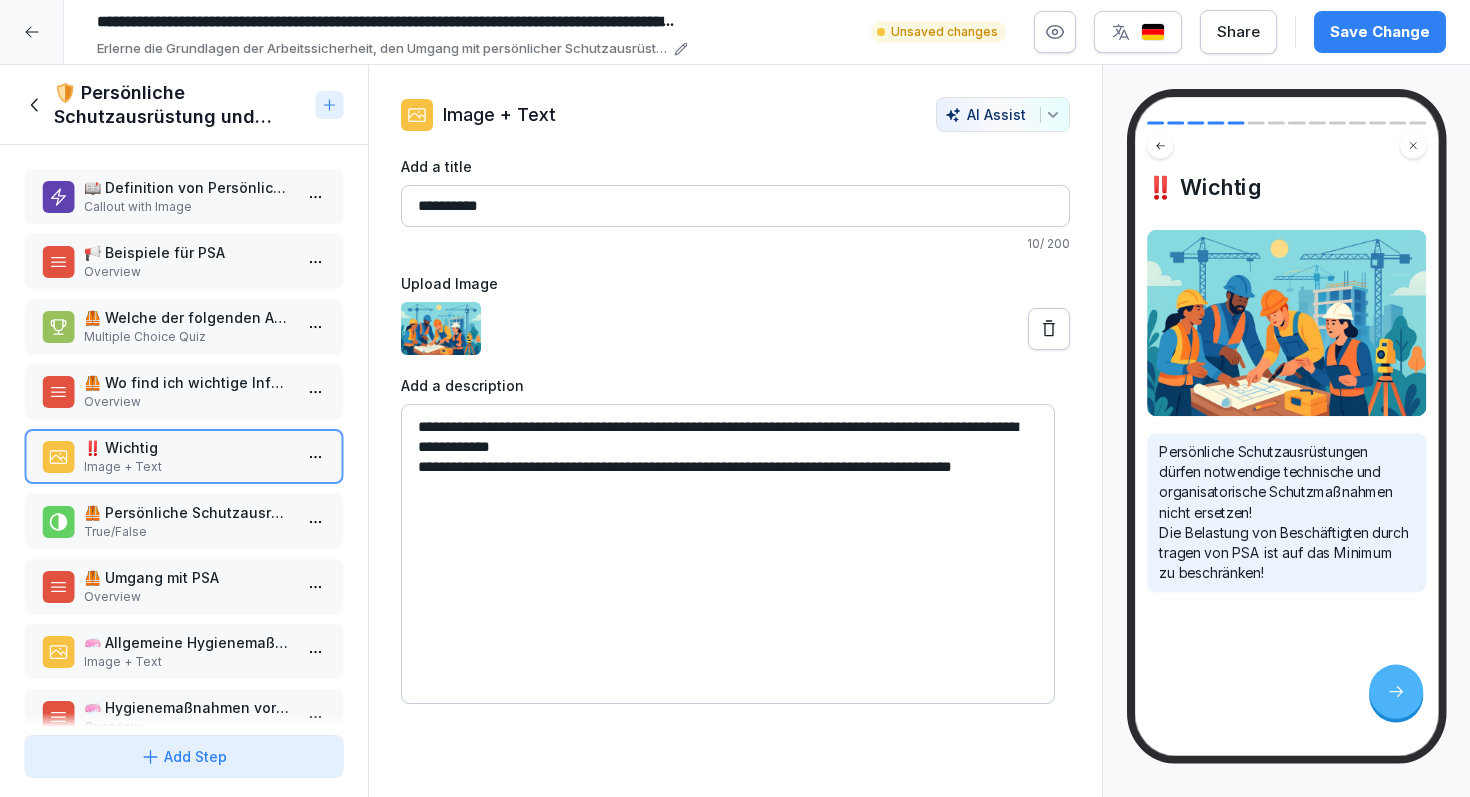 click on "**********" at bounding box center (728, 554) 